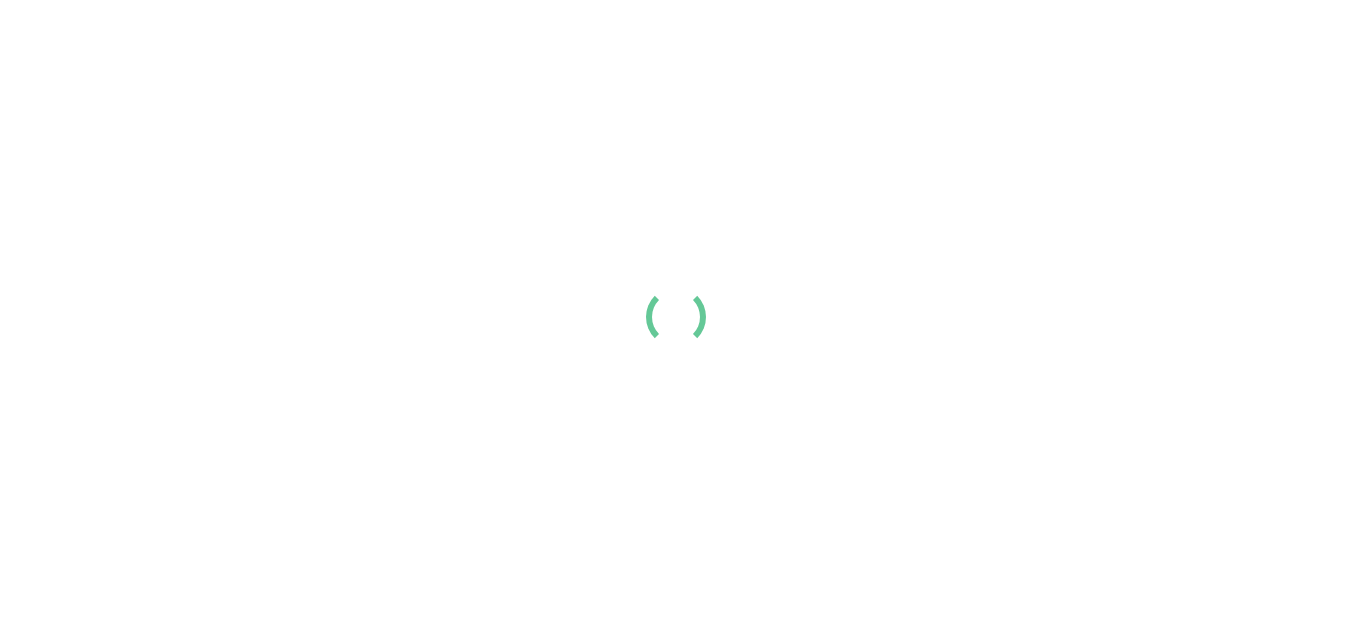 scroll, scrollTop: 0, scrollLeft: 0, axis: both 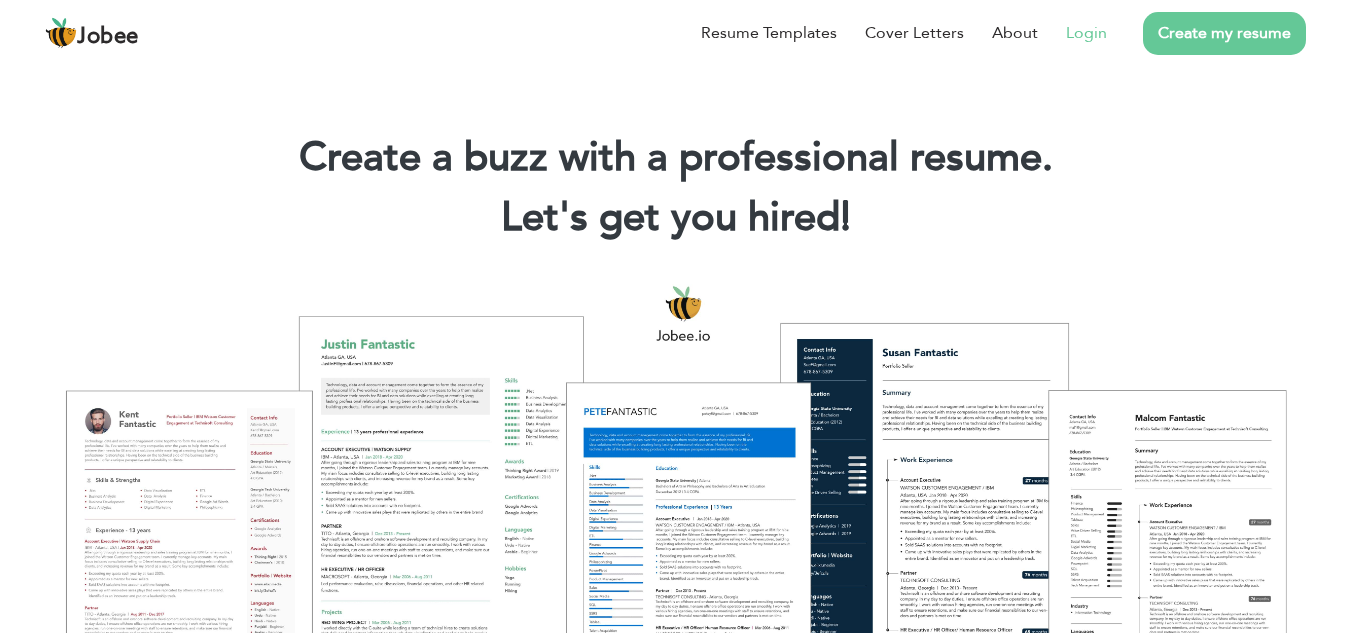 click on "Login" at bounding box center (1072, 33) 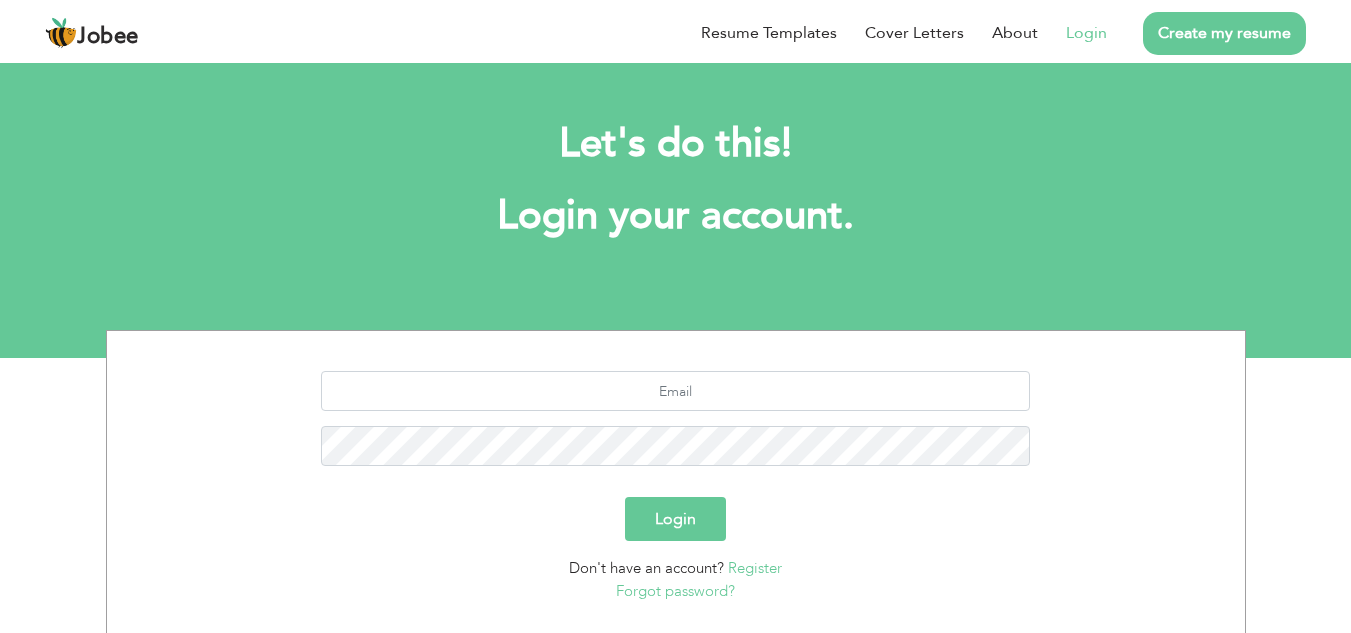 scroll, scrollTop: 0, scrollLeft: 0, axis: both 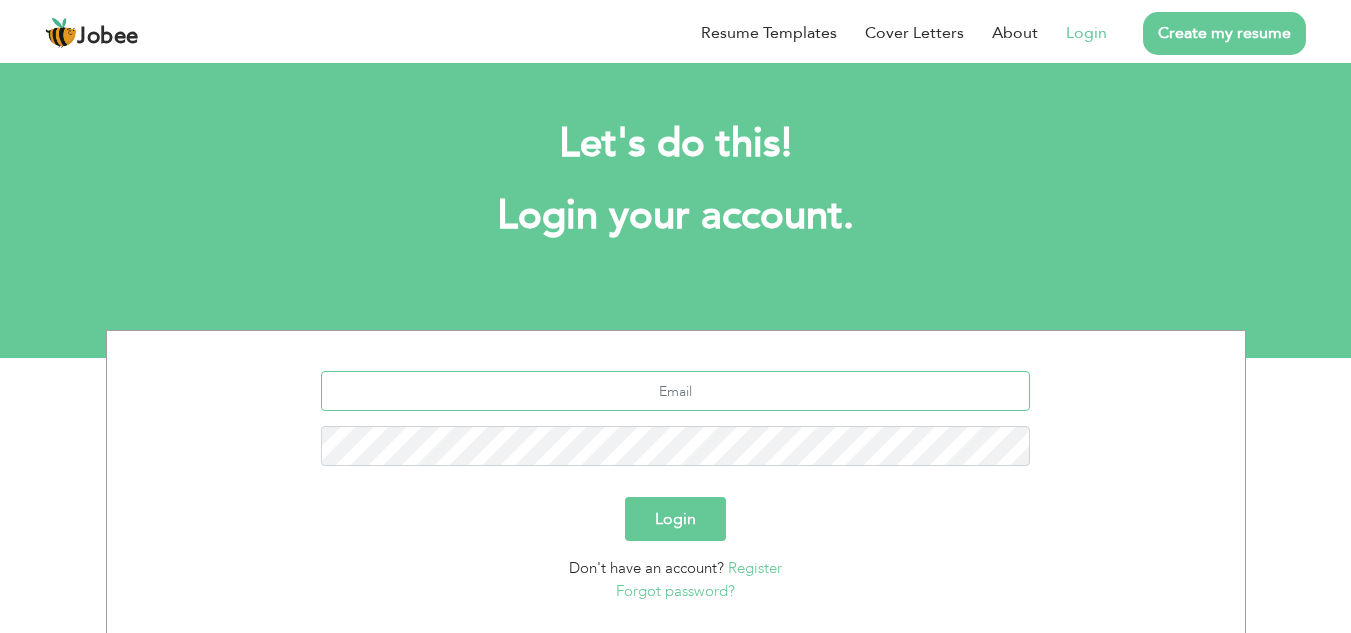 click at bounding box center (675, 391) 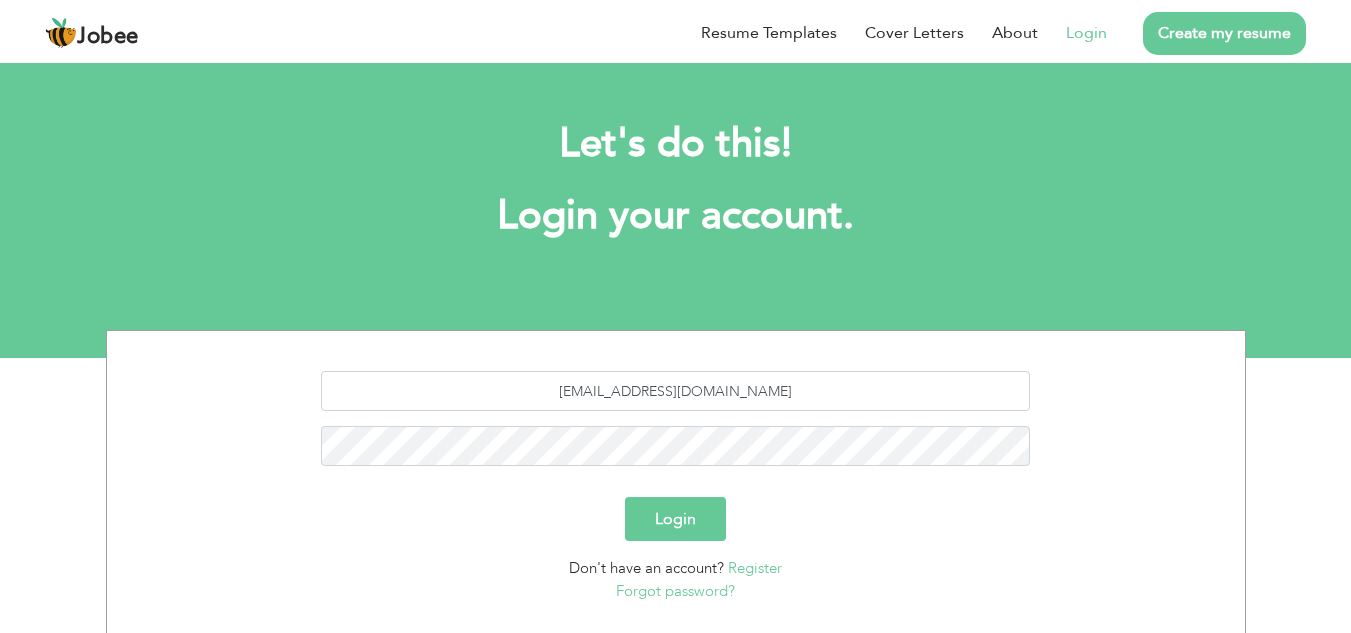 click on "Login" at bounding box center [675, 519] 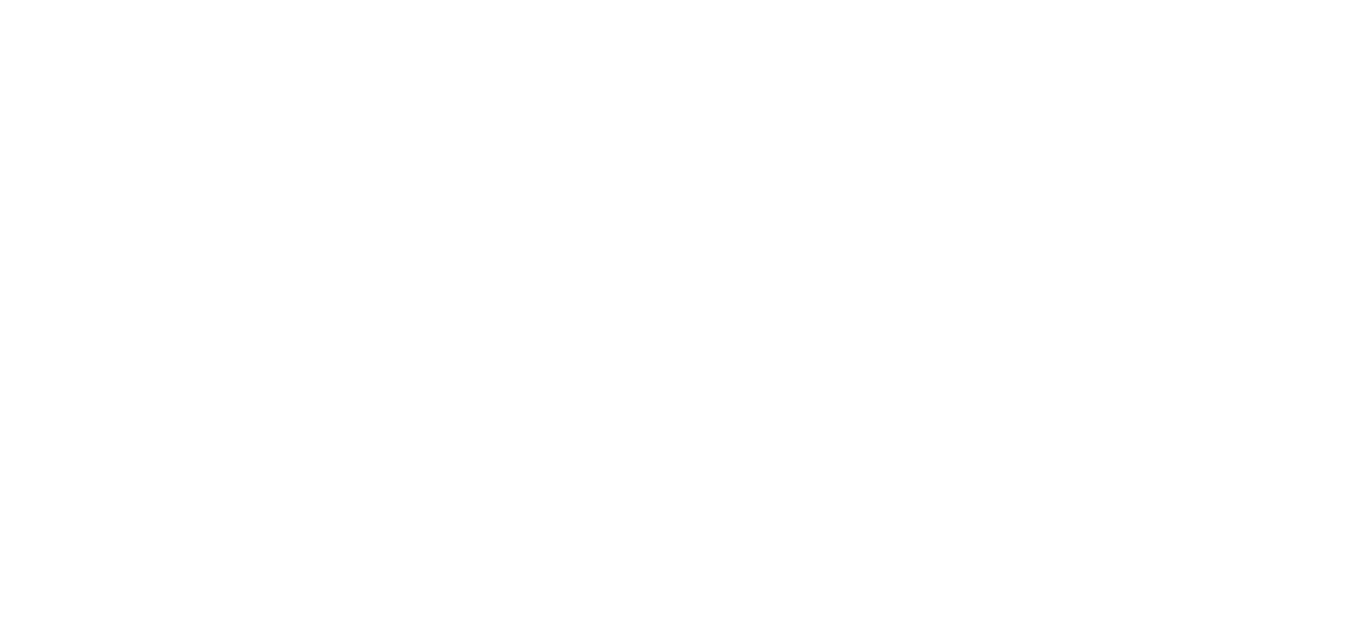 scroll, scrollTop: 0, scrollLeft: 0, axis: both 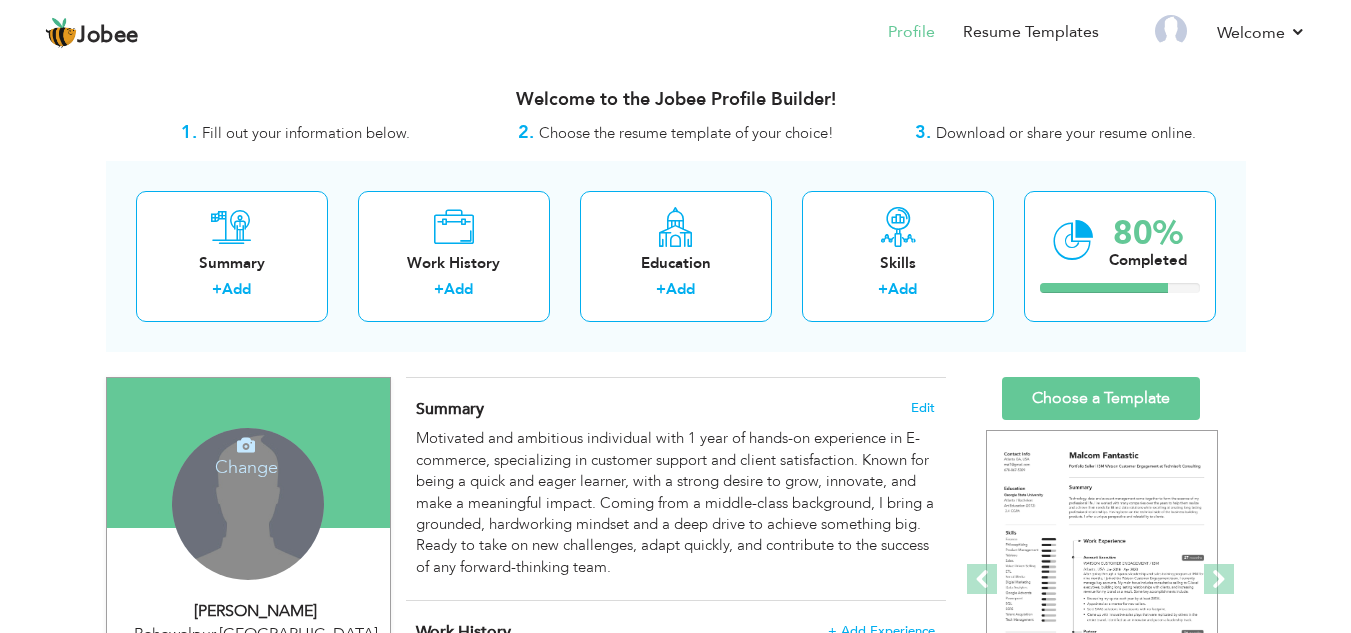 click on "Change
Remove" at bounding box center [248, 504] 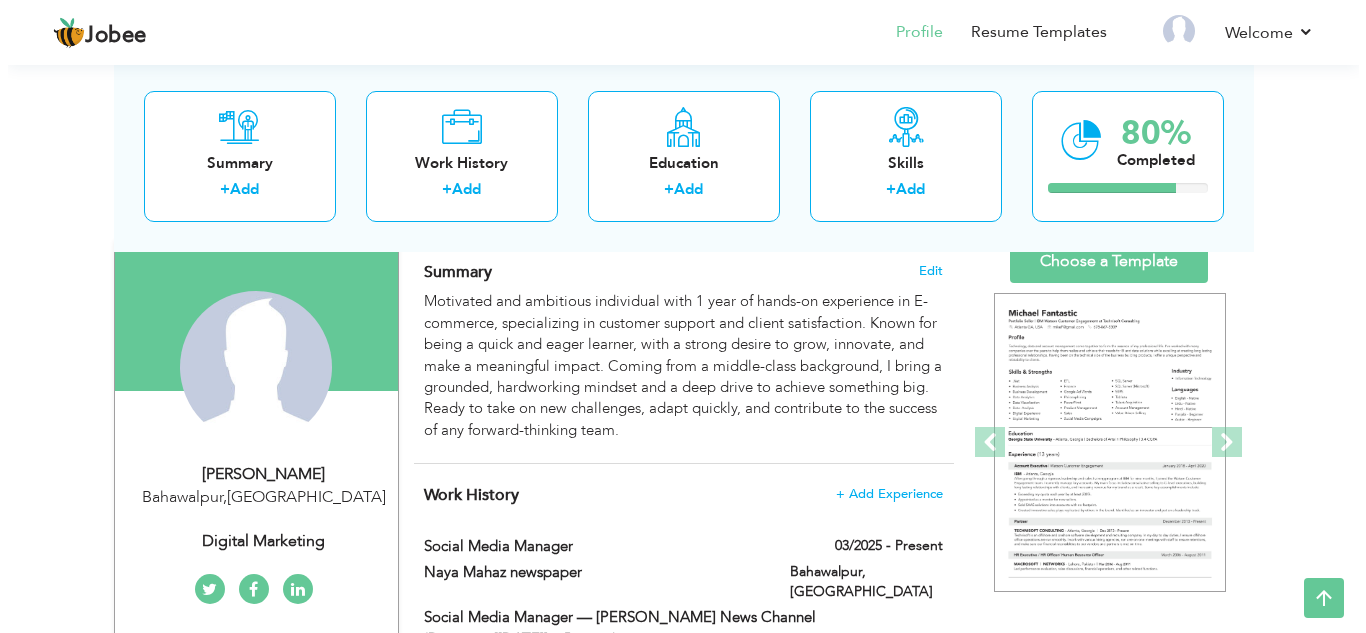 scroll, scrollTop: 136, scrollLeft: 0, axis: vertical 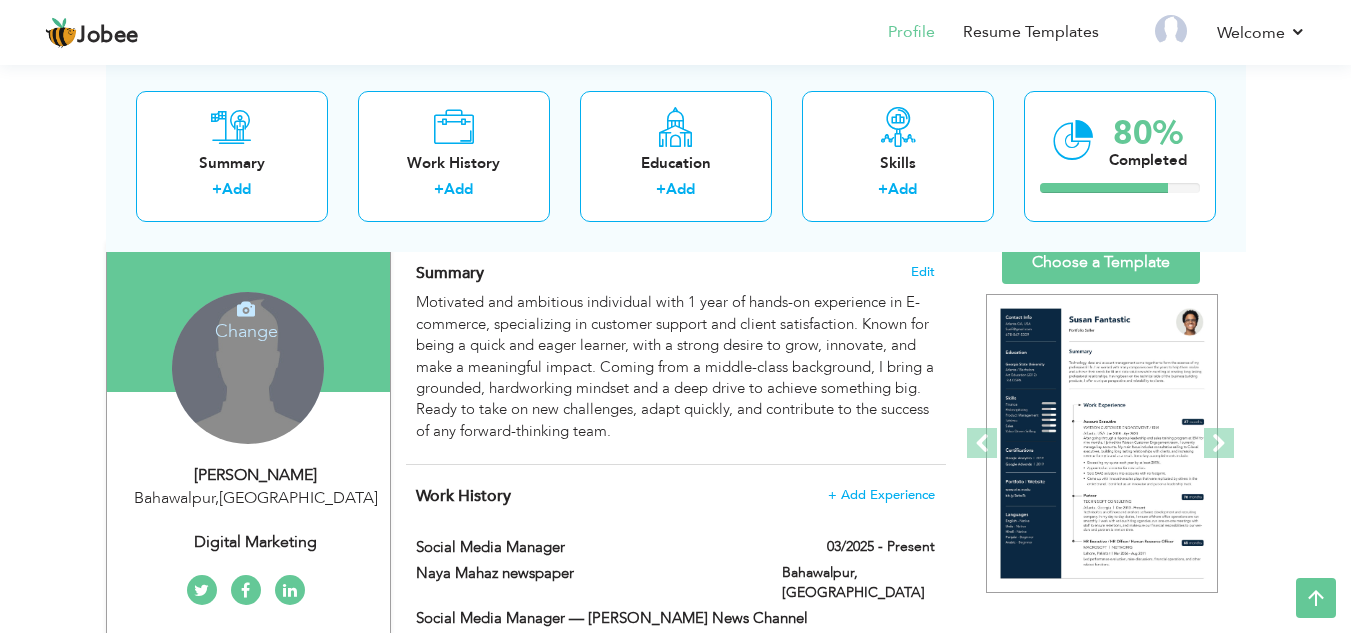 click on "Change" at bounding box center (246, 318) 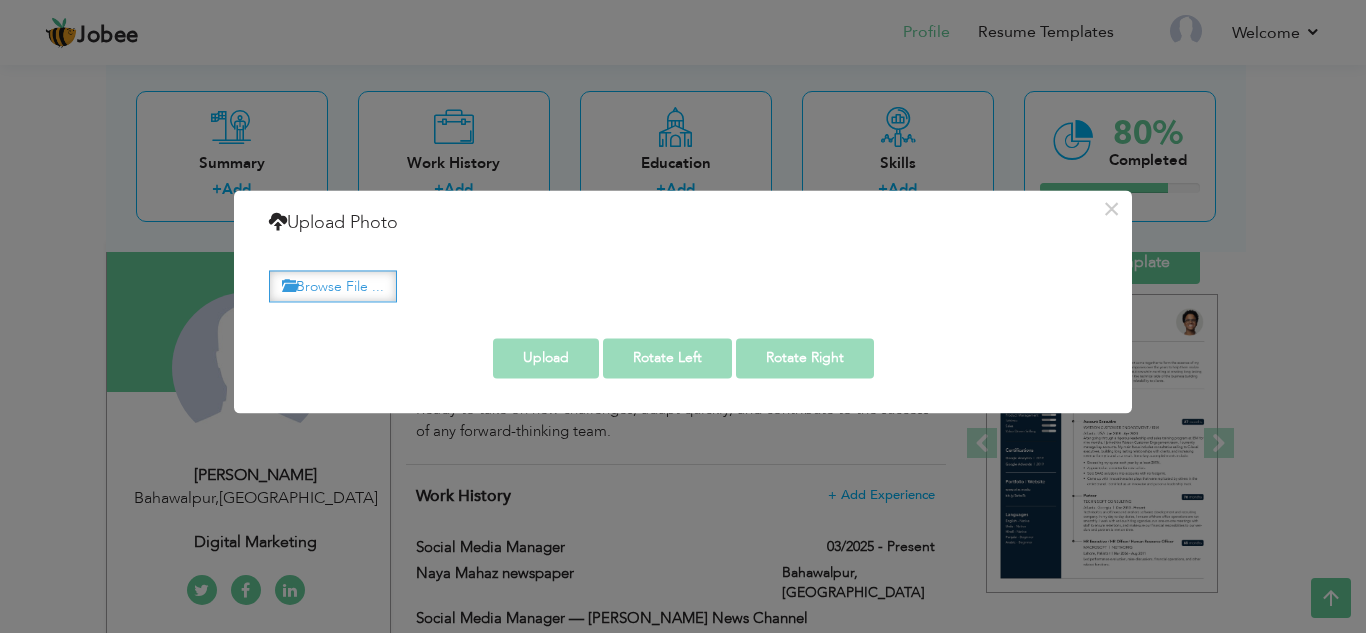 click on "Browse File ..." at bounding box center (333, 286) 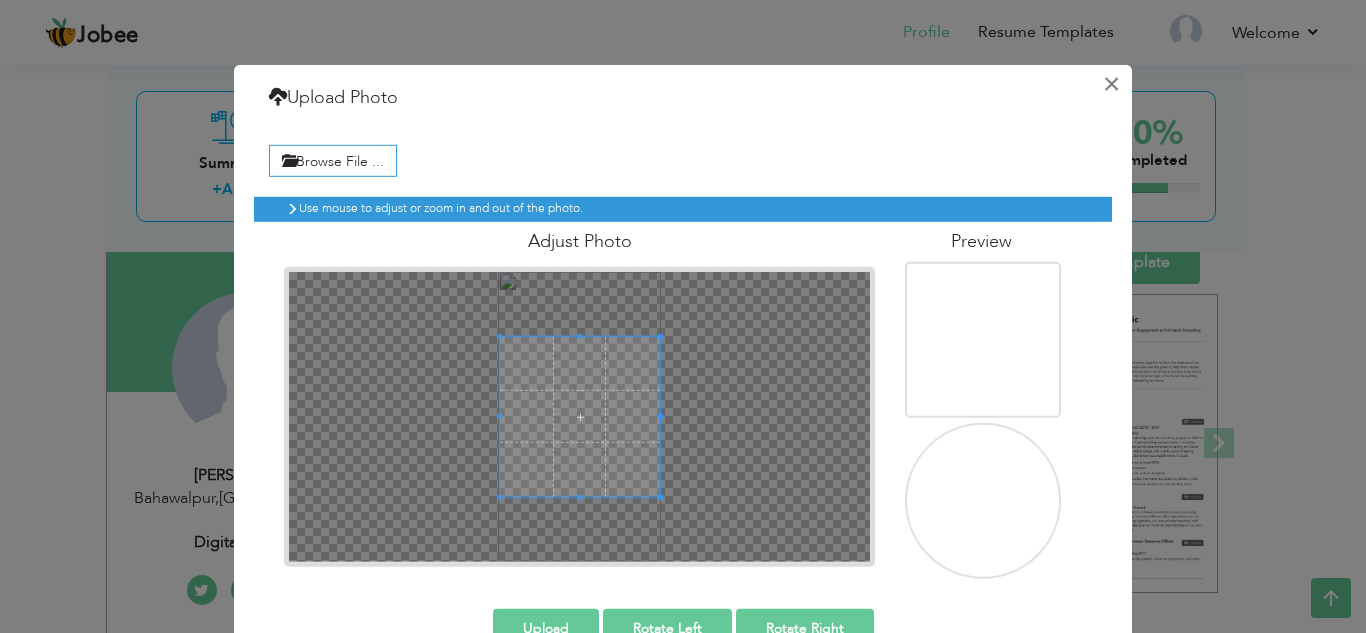 click on "×" at bounding box center [1111, 83] 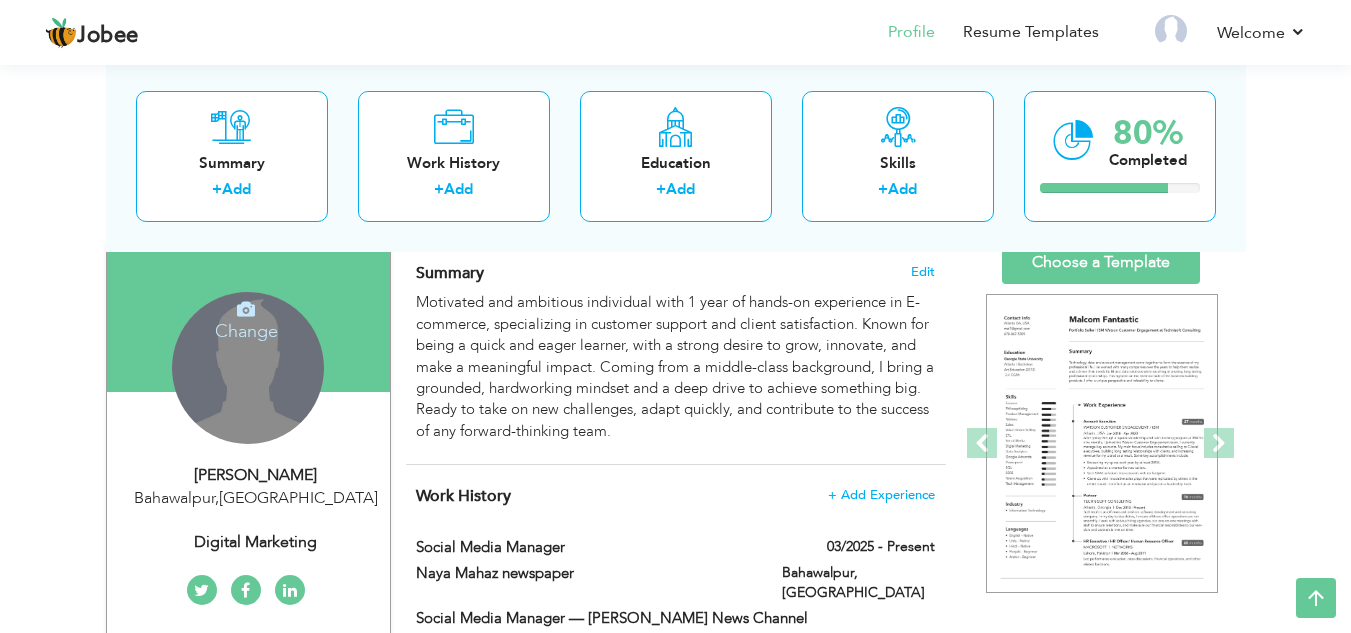 click on "Change
Remove" at bounding box center [248, 368] 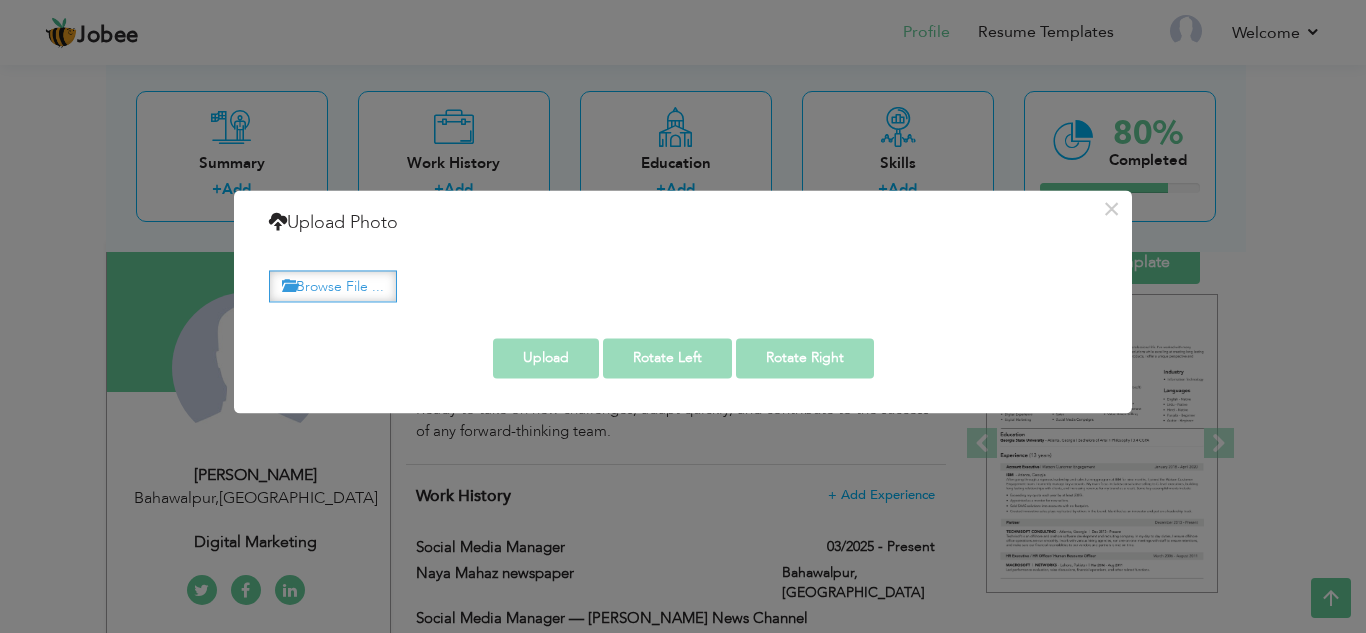 click on "Browse File ..." at bounding box center [333, 286] 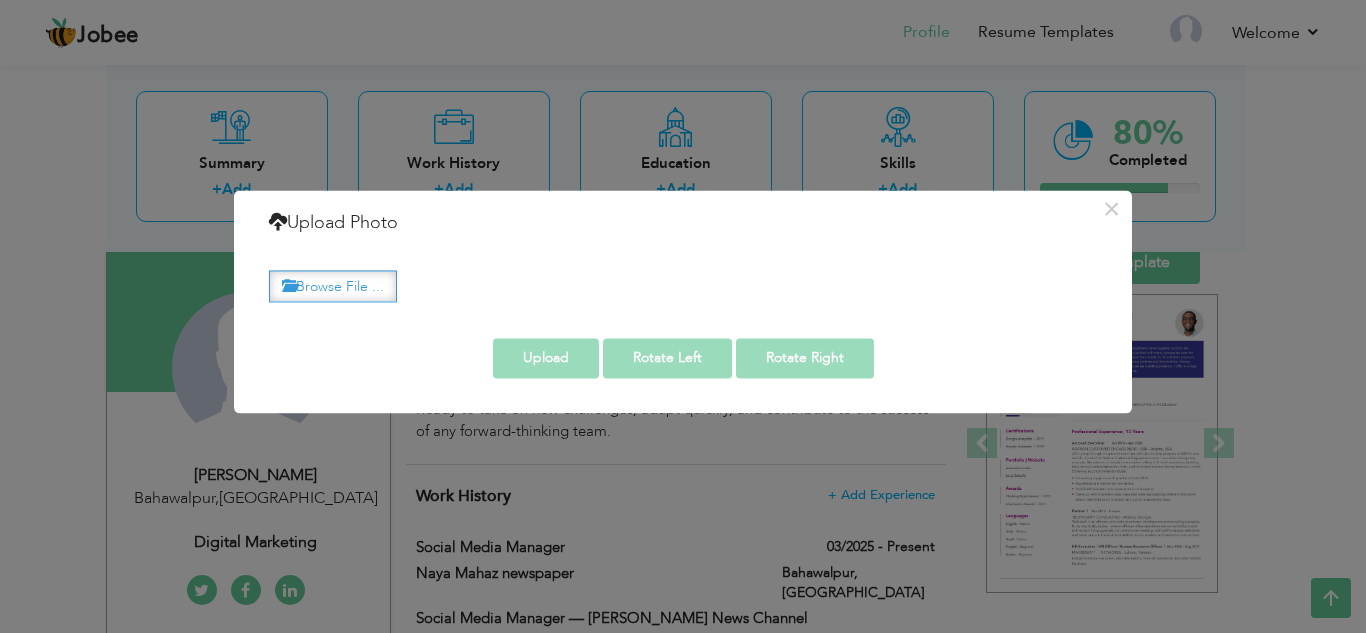 click on "Browse File ..." at bounding box center (333, 286) 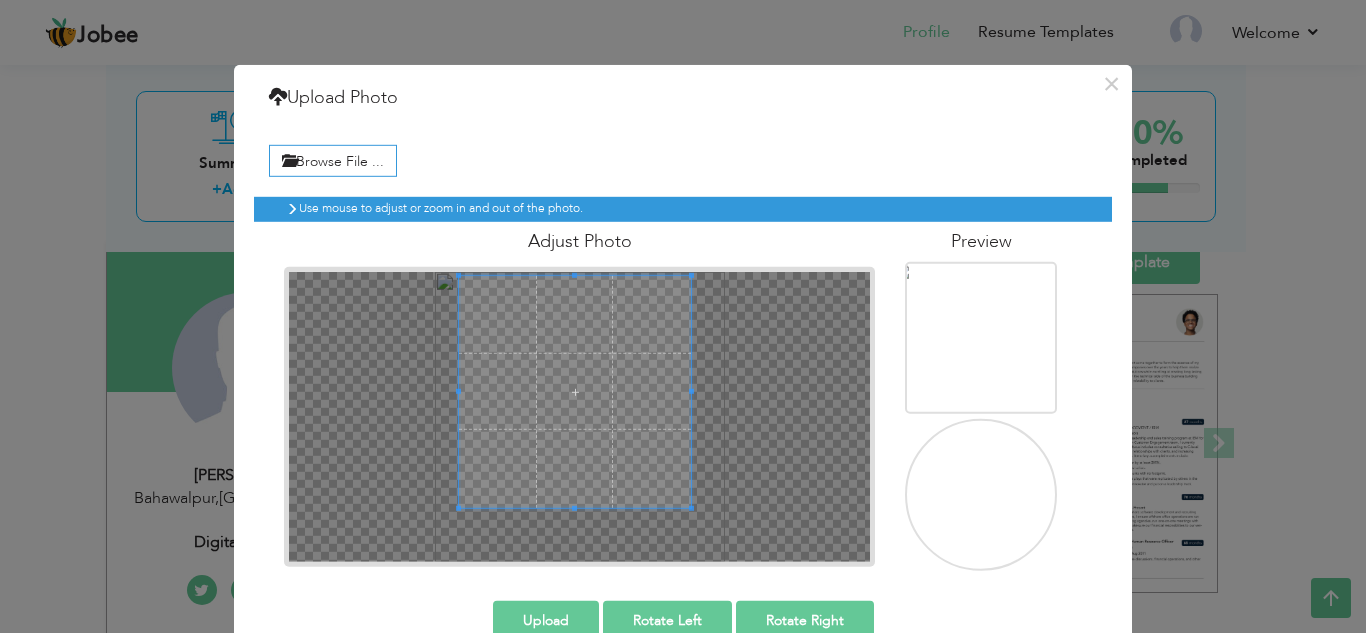 click at bounding box center (575, 391) 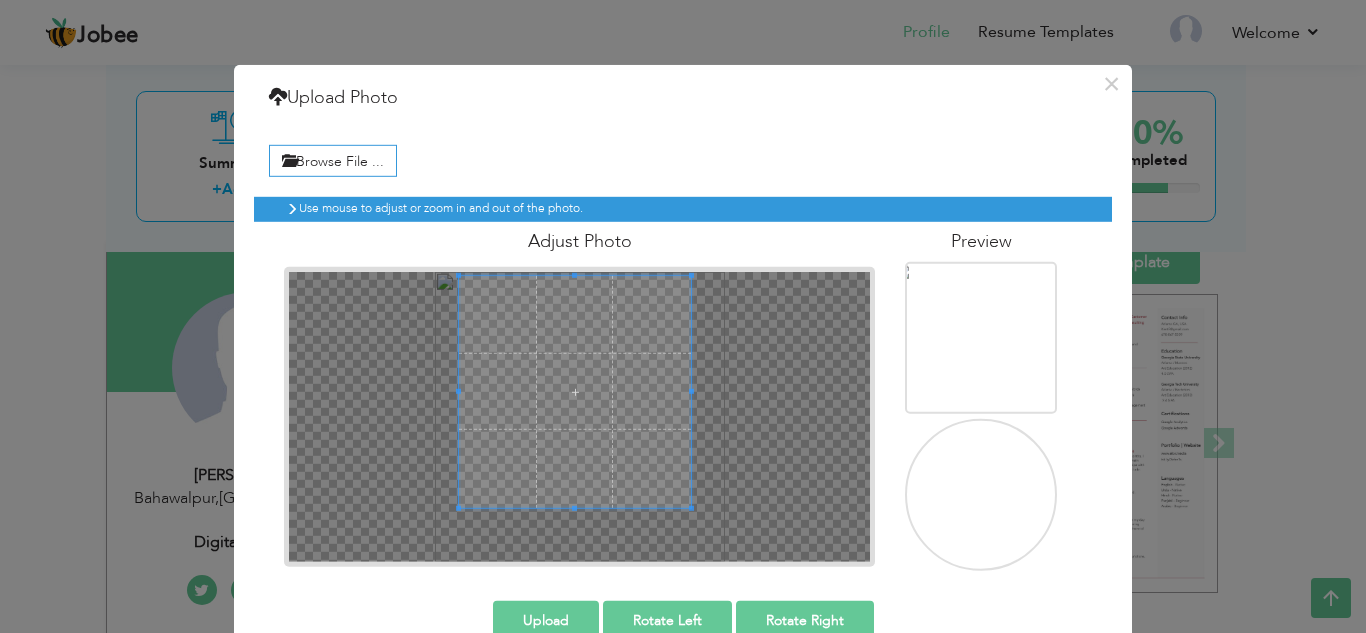 click at bounding box center (986, 513) 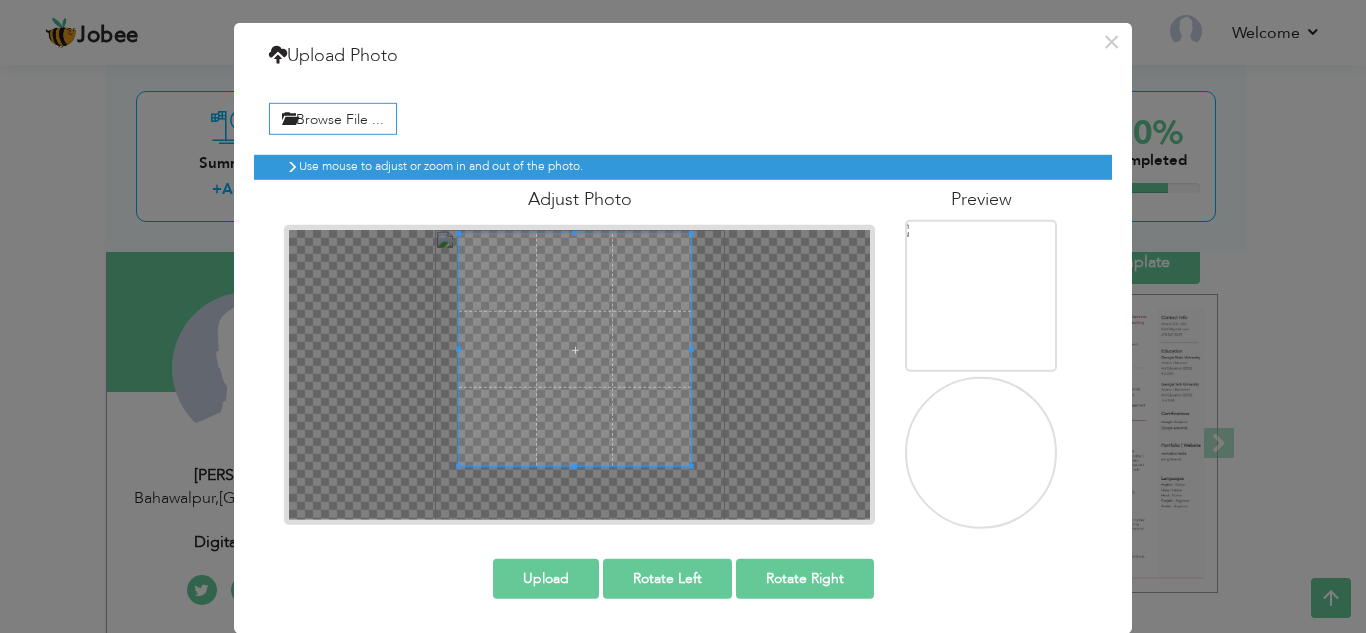 scroll, scrollTop: 39, scrollLeft: 0, axis: vertical 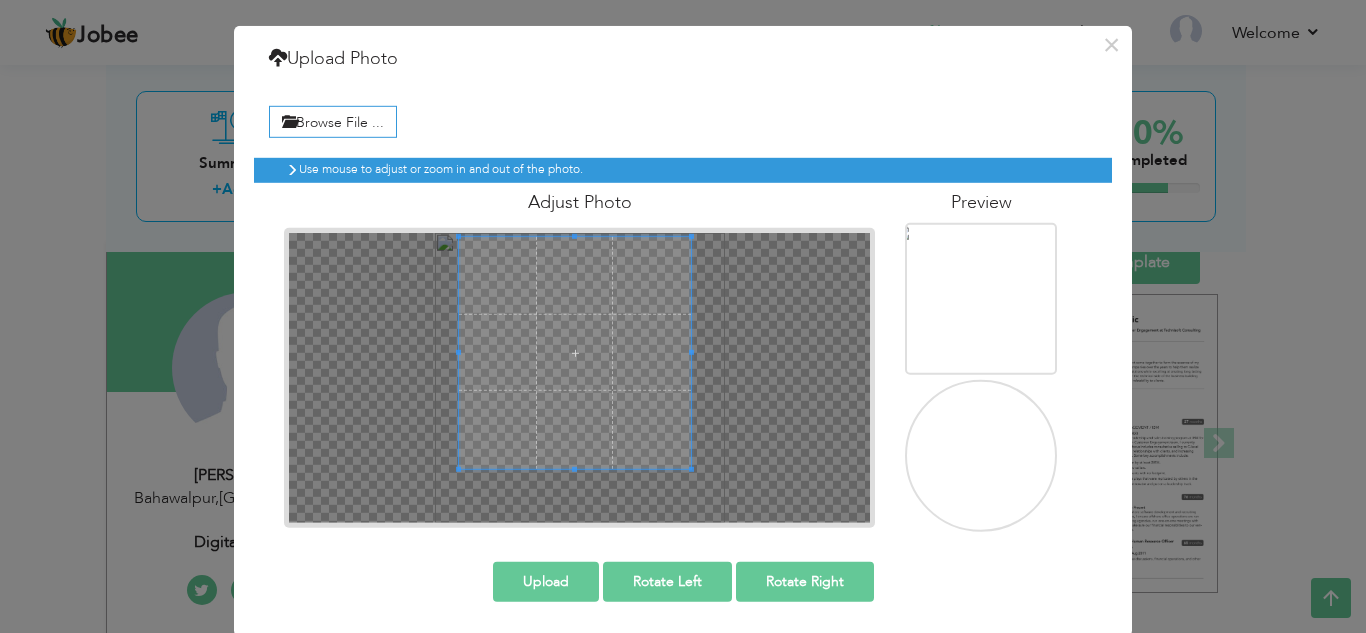 click at bounding box center [579, 377] 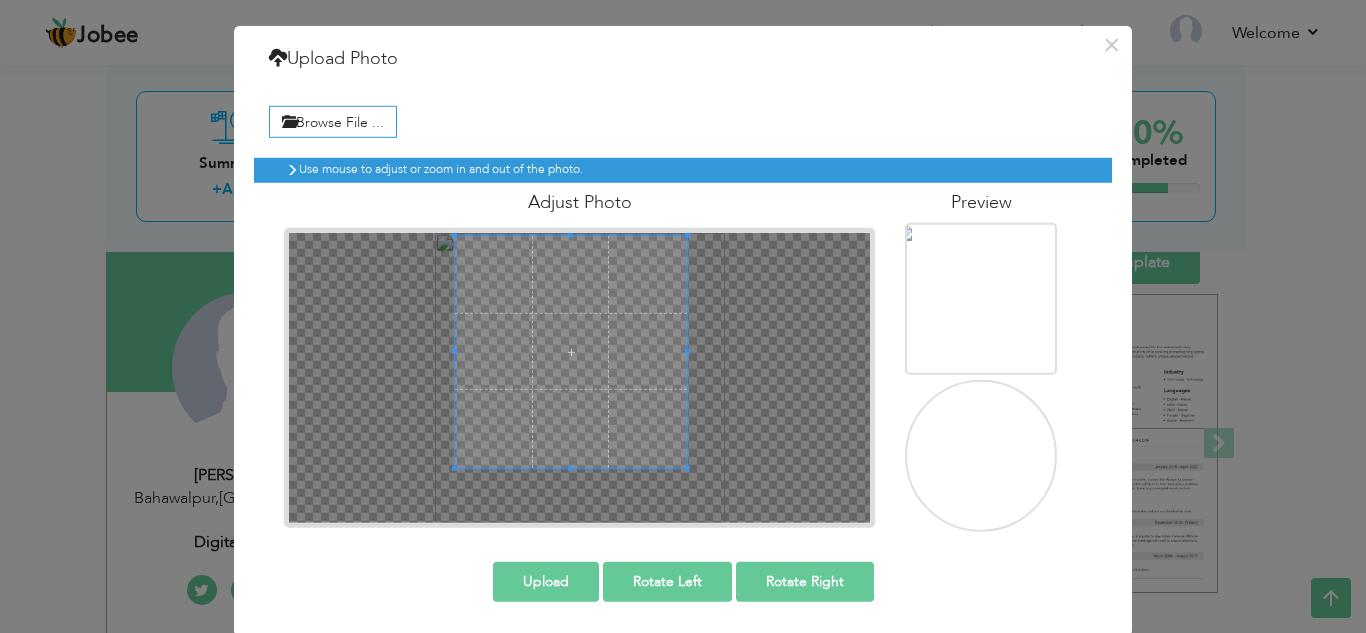 click at bounding box center (571, 351) 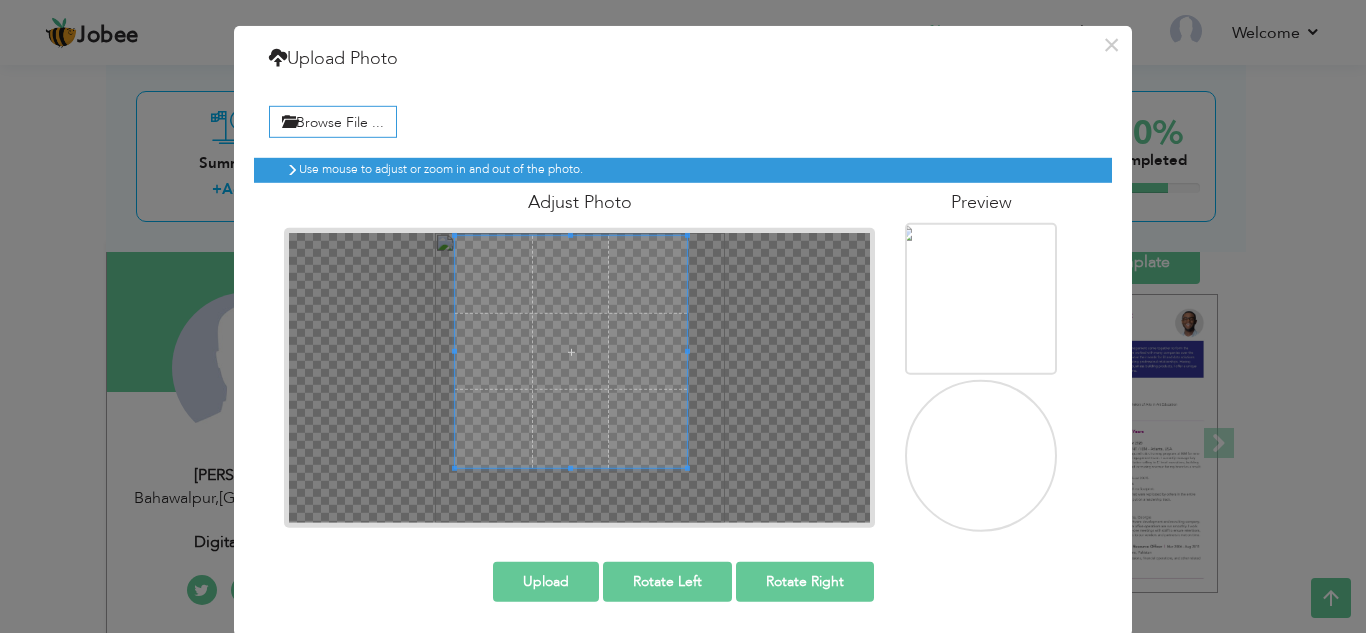 click on "Upload" at bounding box center [546, 581] 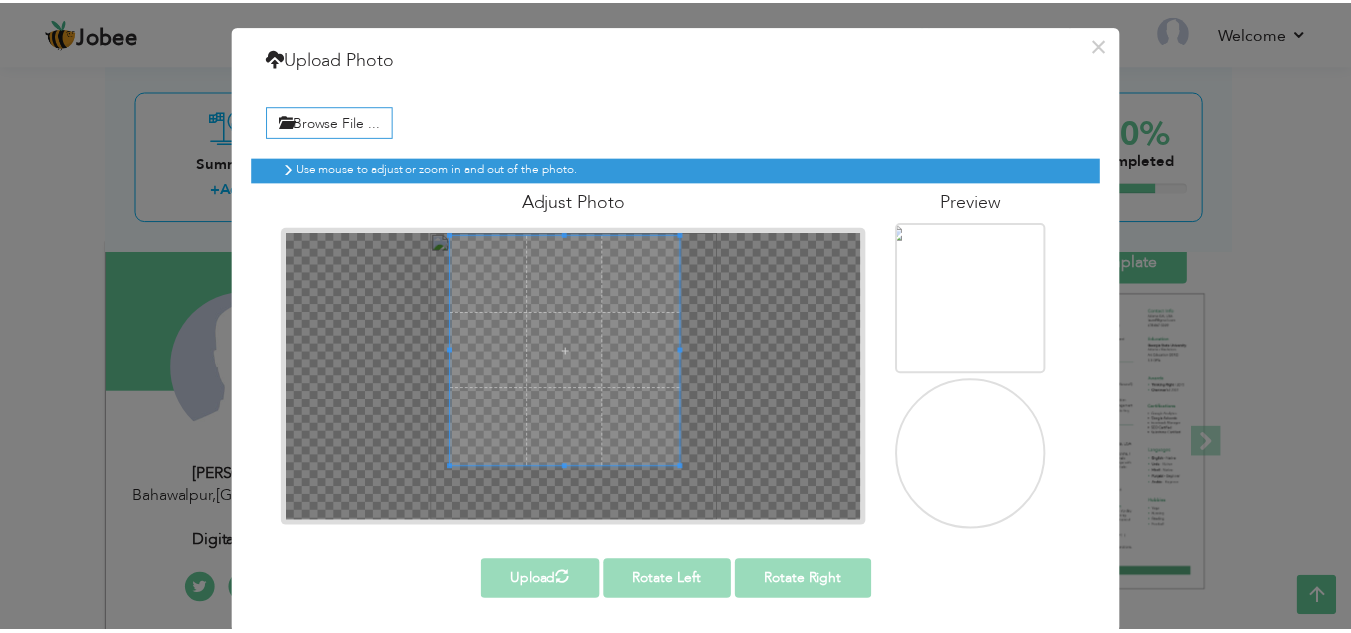 scroll, scrollTop: 0, scrollLeft: 0, axis: both 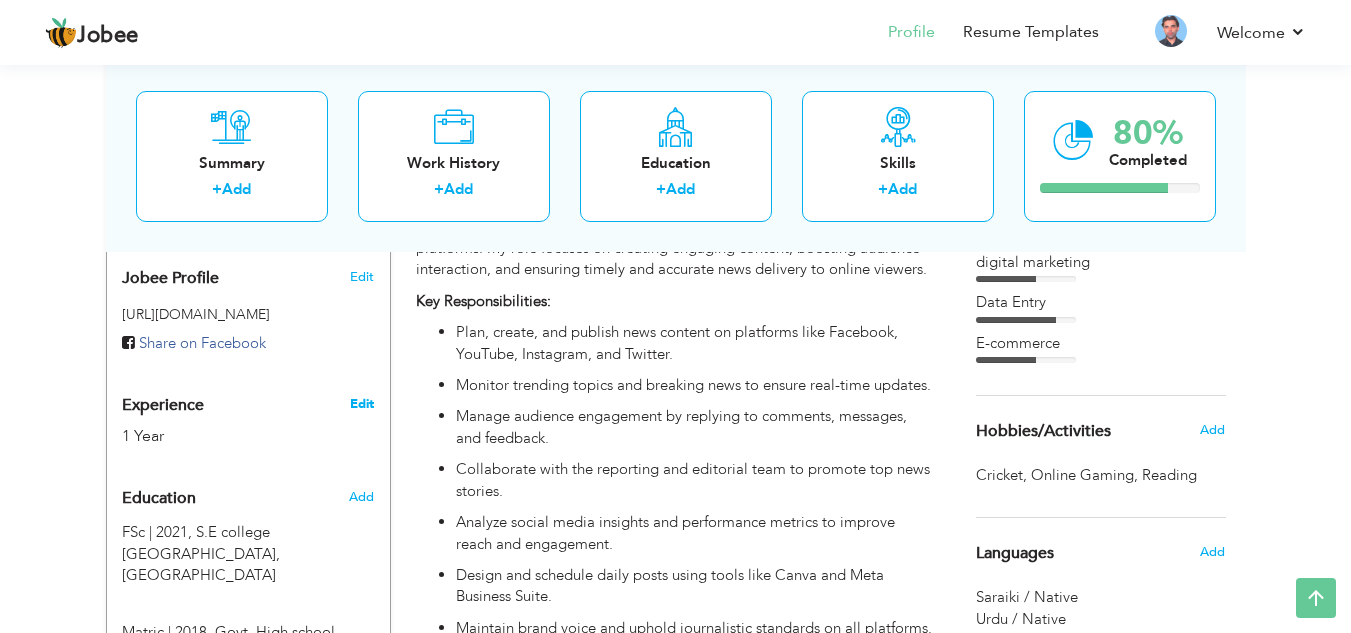 click on "Edit" at bounding box center [362, 404] 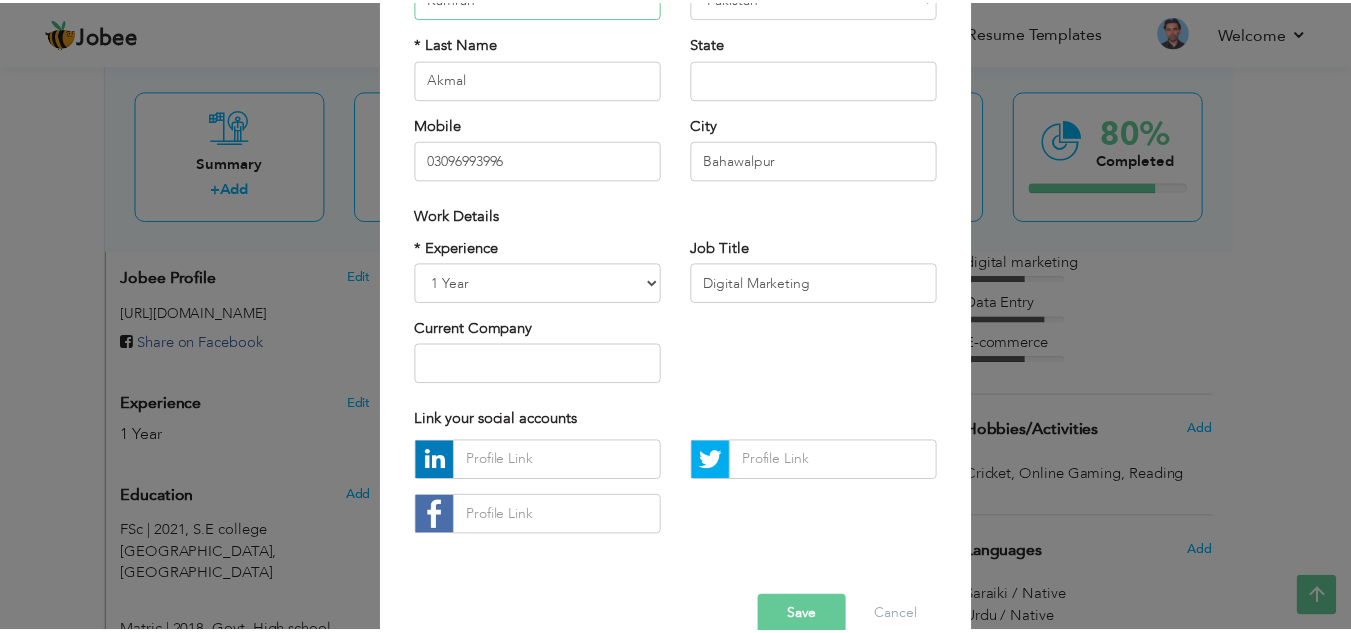 scroll, scrollTop: 269, scrollLeft: 0, axis: vertical 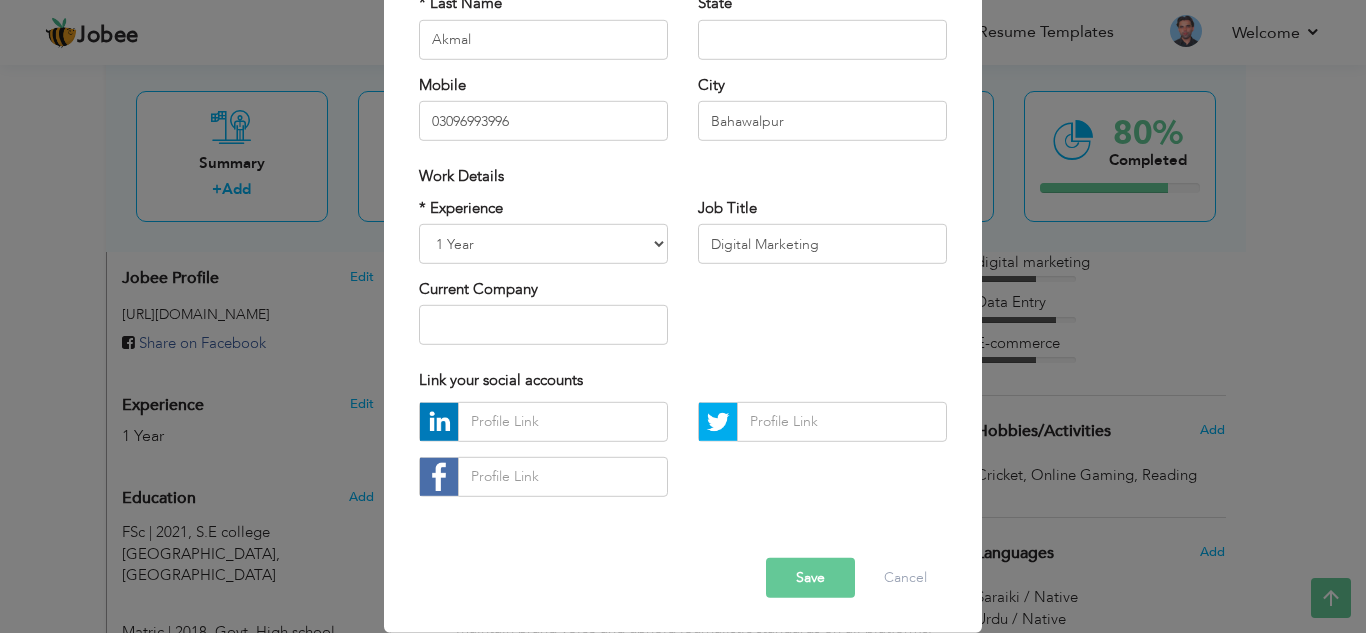 click on "×
Profile
Contact Information
* First Name
[PERSON_NAME]
* Last Name
[GEOGRAPHIC_DATA]" at bounding box center (683, 316) 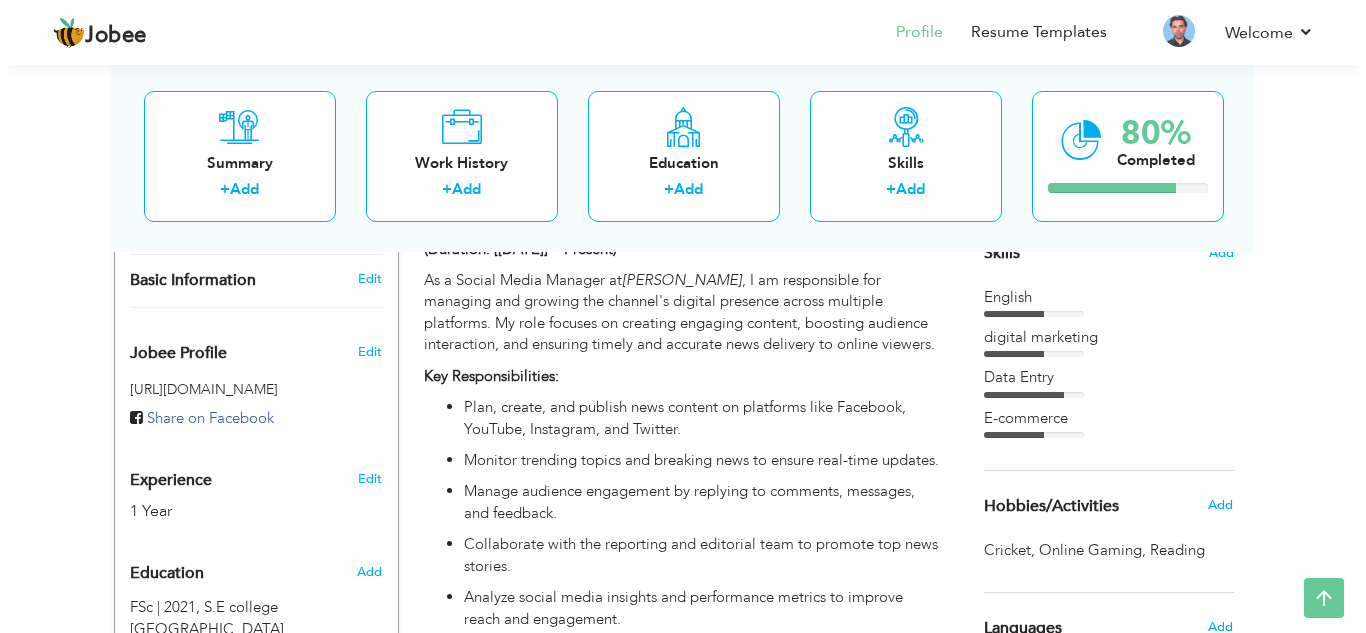 scroll, scrollTop: 528, scrollLeft: 0, axis: vertical 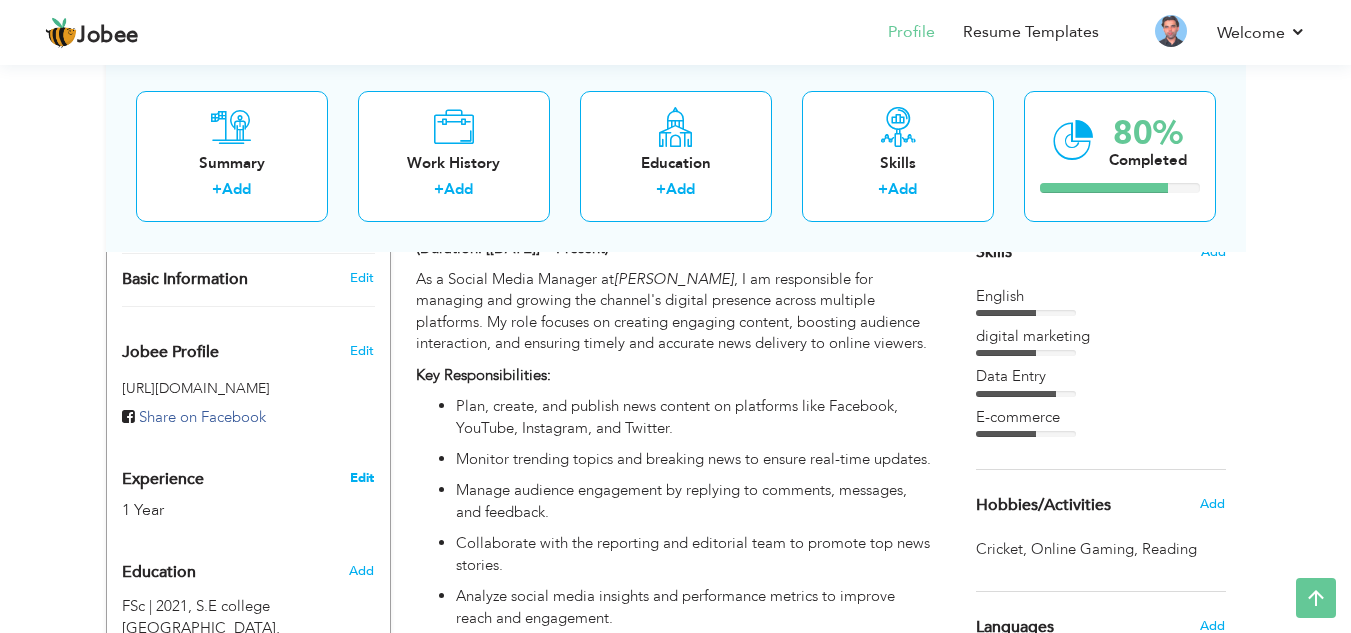 click on "Edit" at bounding box center (362, 478) 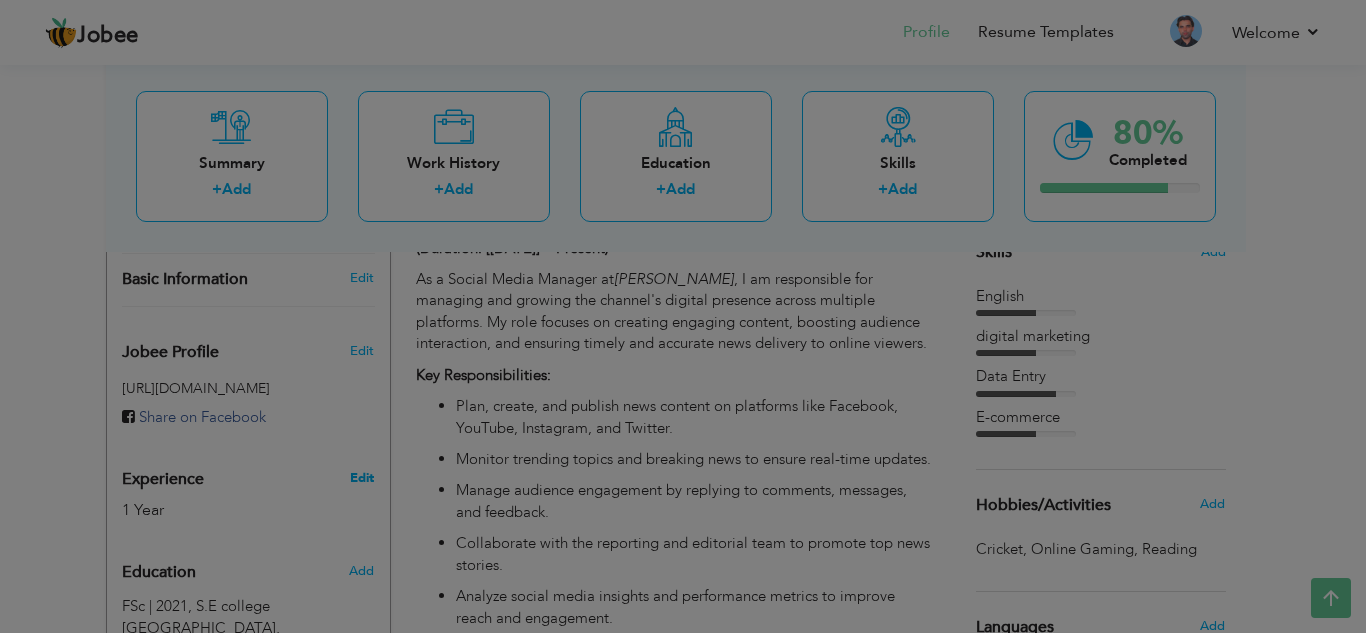 scroll, scrollTop: 0, scrollLeft: 0, axis: both 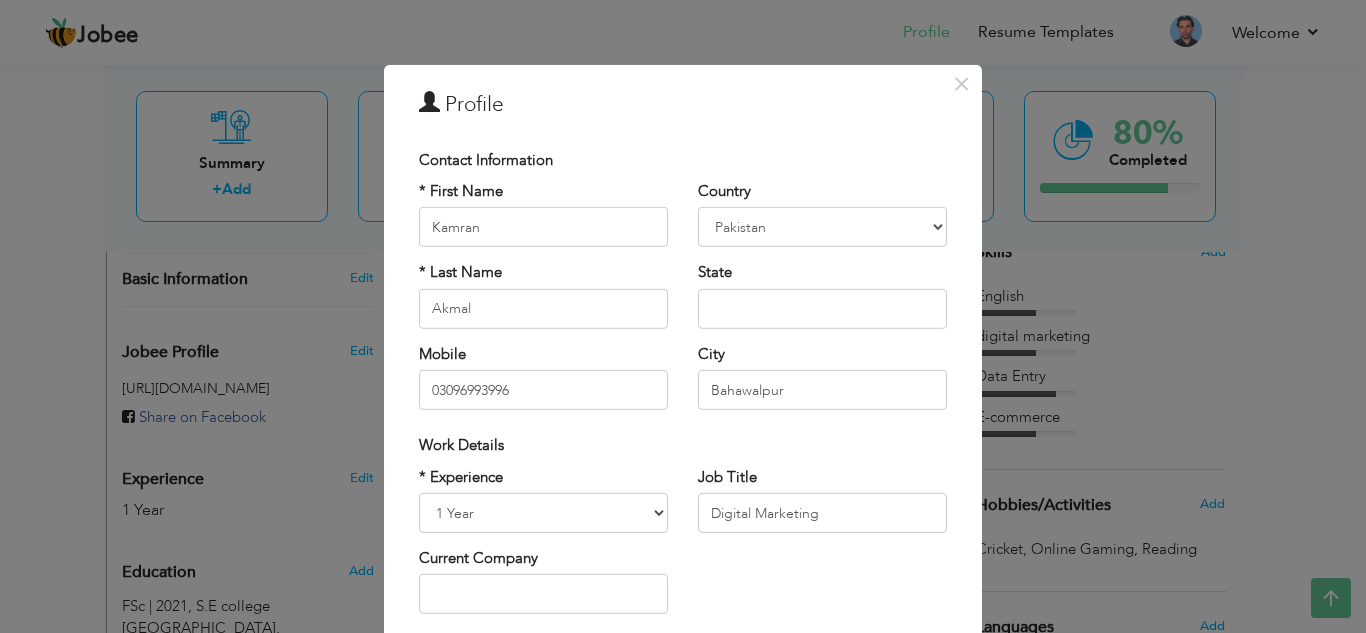 click on "×
Profile
Contact Information
* First Name
[PERSON_NAME]
* Last Name
[GEOGRAPHIC_DATA]" at bounding box center [683, 316] 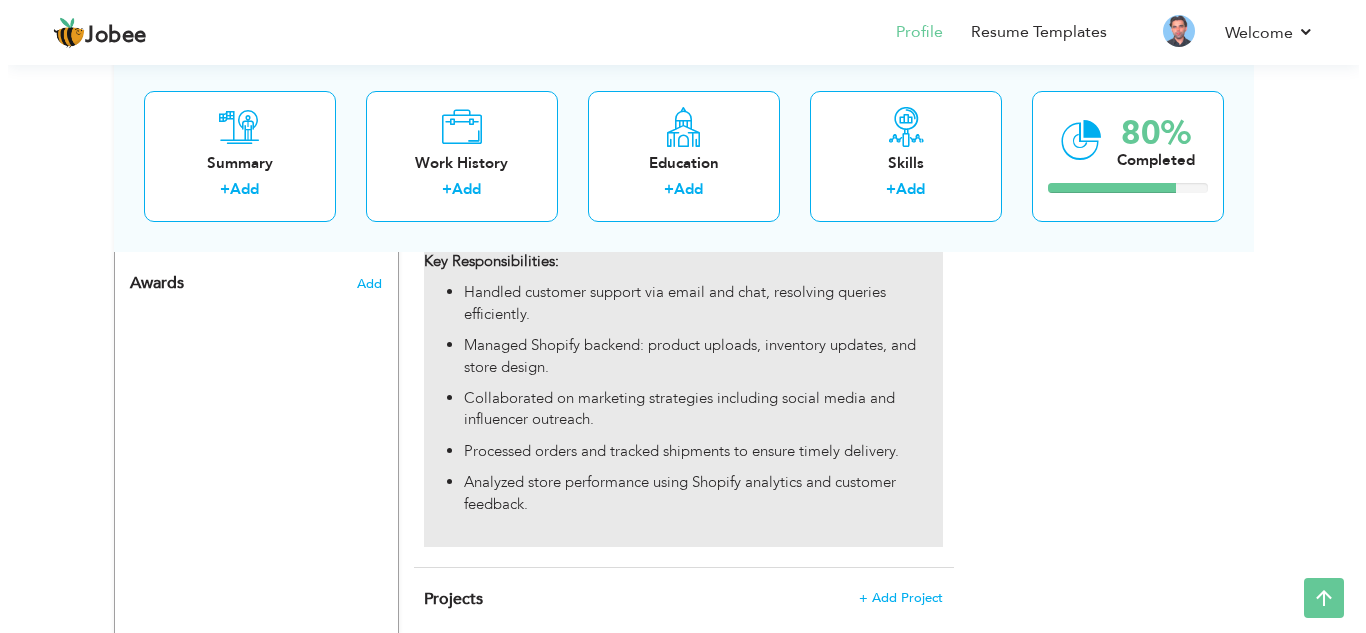 scroll, scrollTop: 1188, scrollLeft: 0, axis: vertical 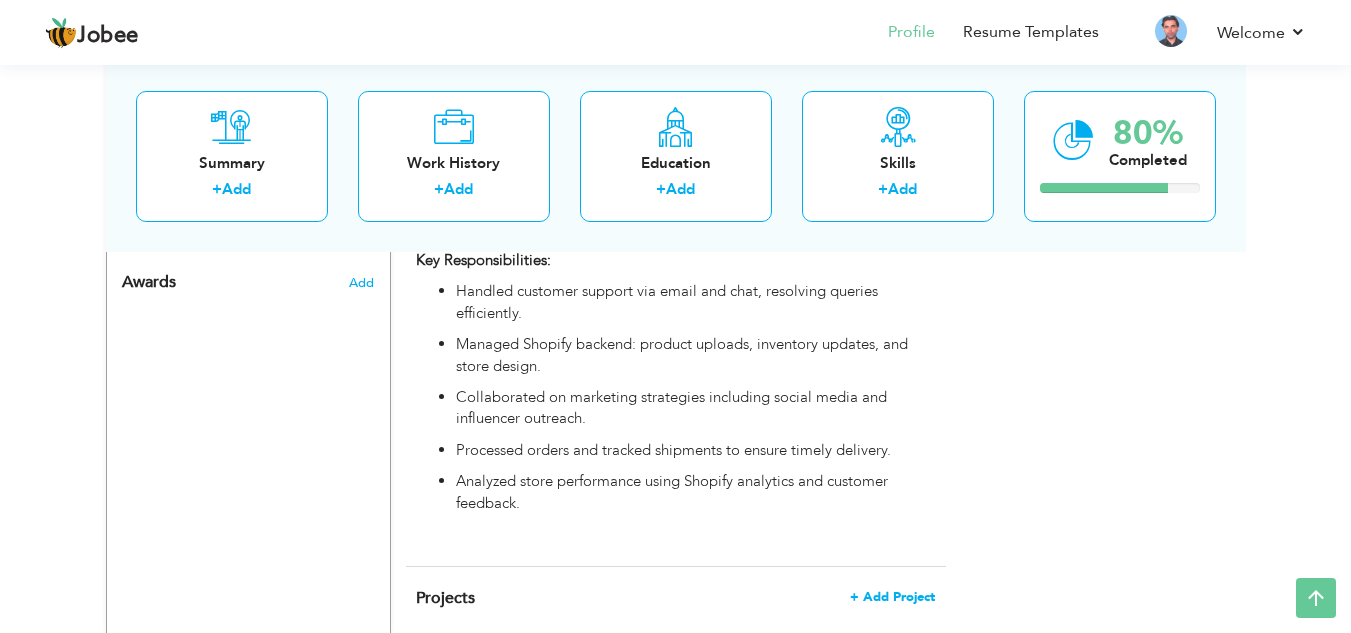 click on "+ Add Project" at bounding box center (892, 597) 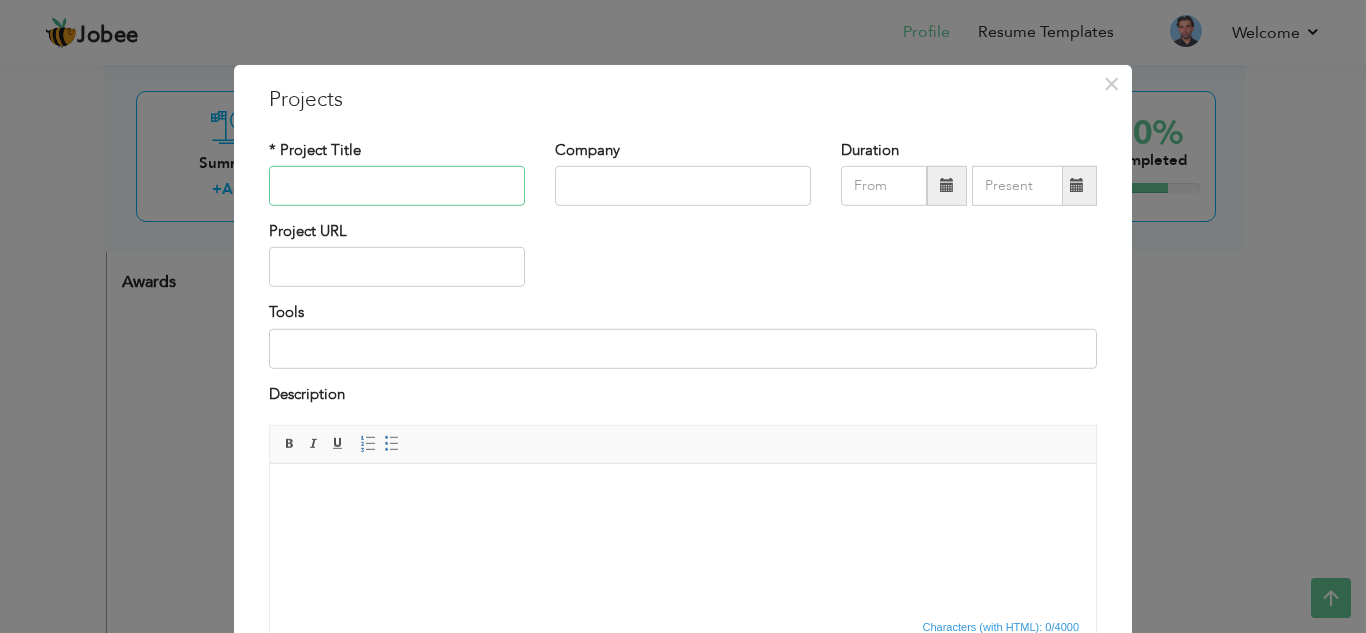 click at bounding box center (397, 186) 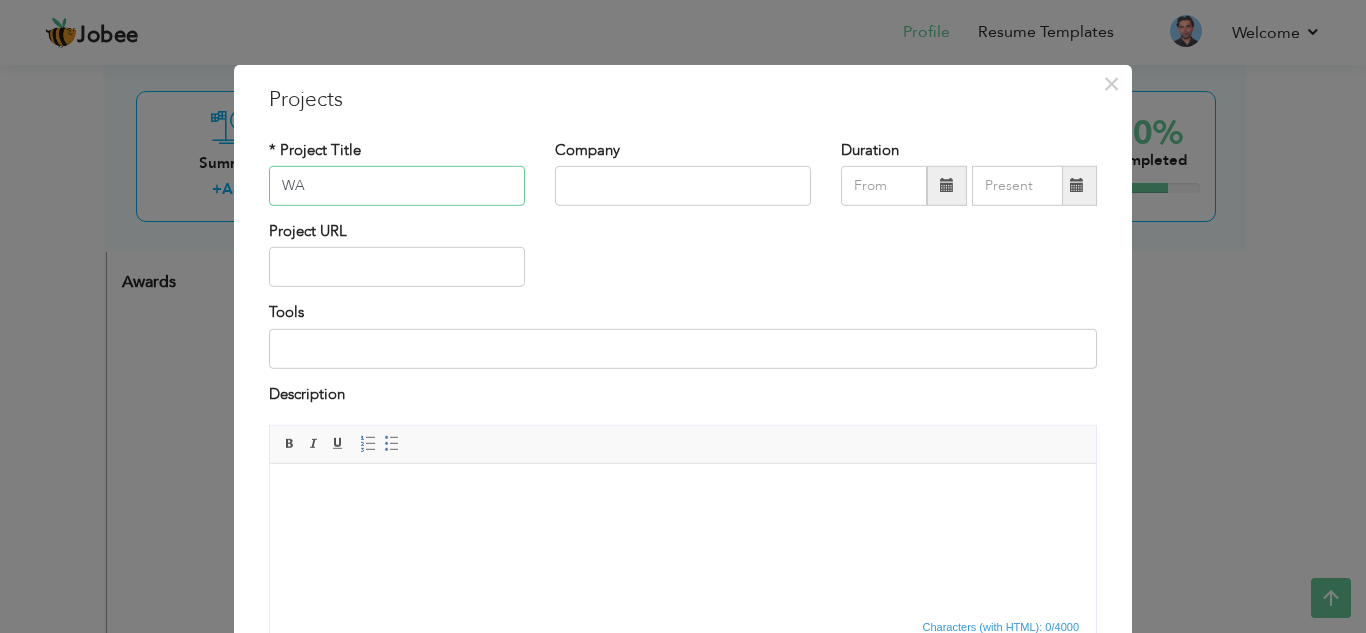 drag, startPoint x: 323, startPoint y: 183, endPoint x: 289, endPoint y: 184, distance: 34.0147 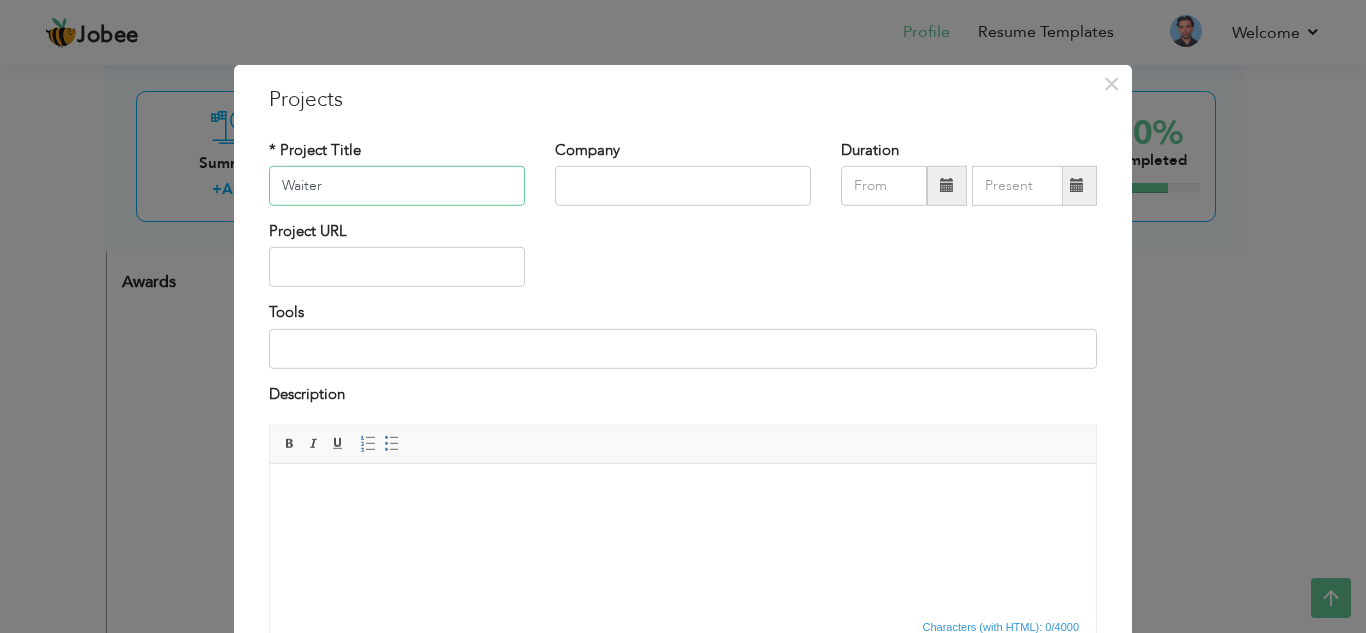 type on "Waiter" 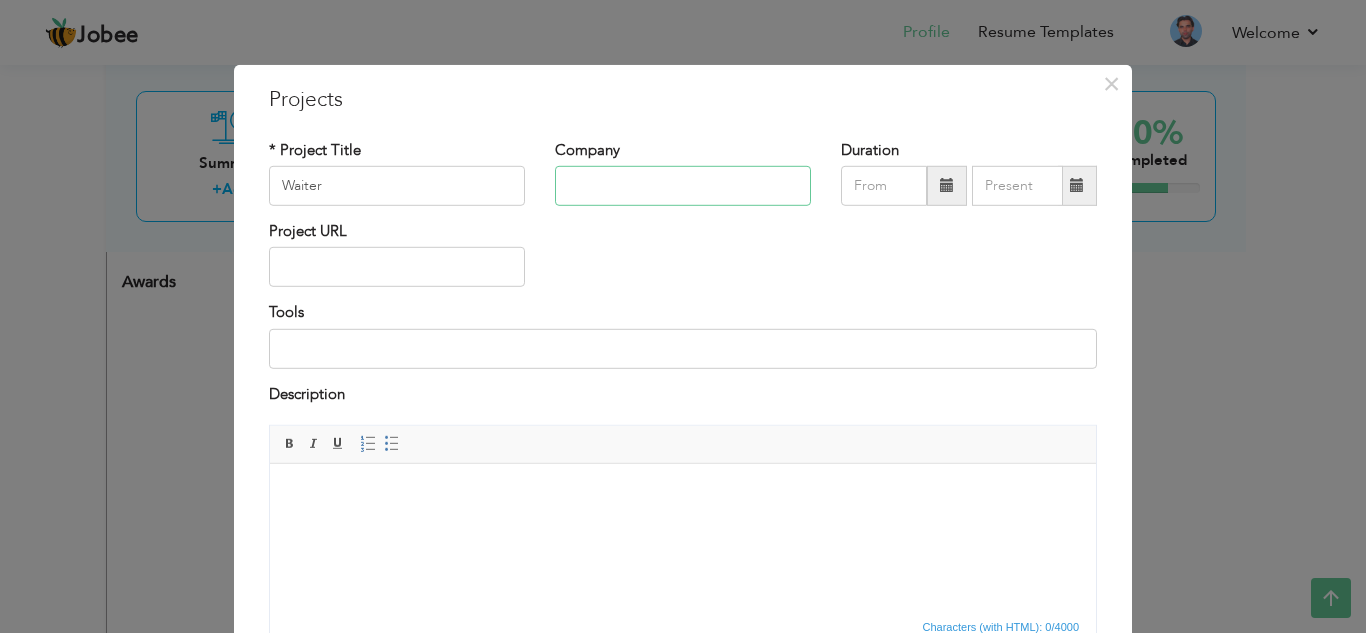 click at bounding box center [683, 186] 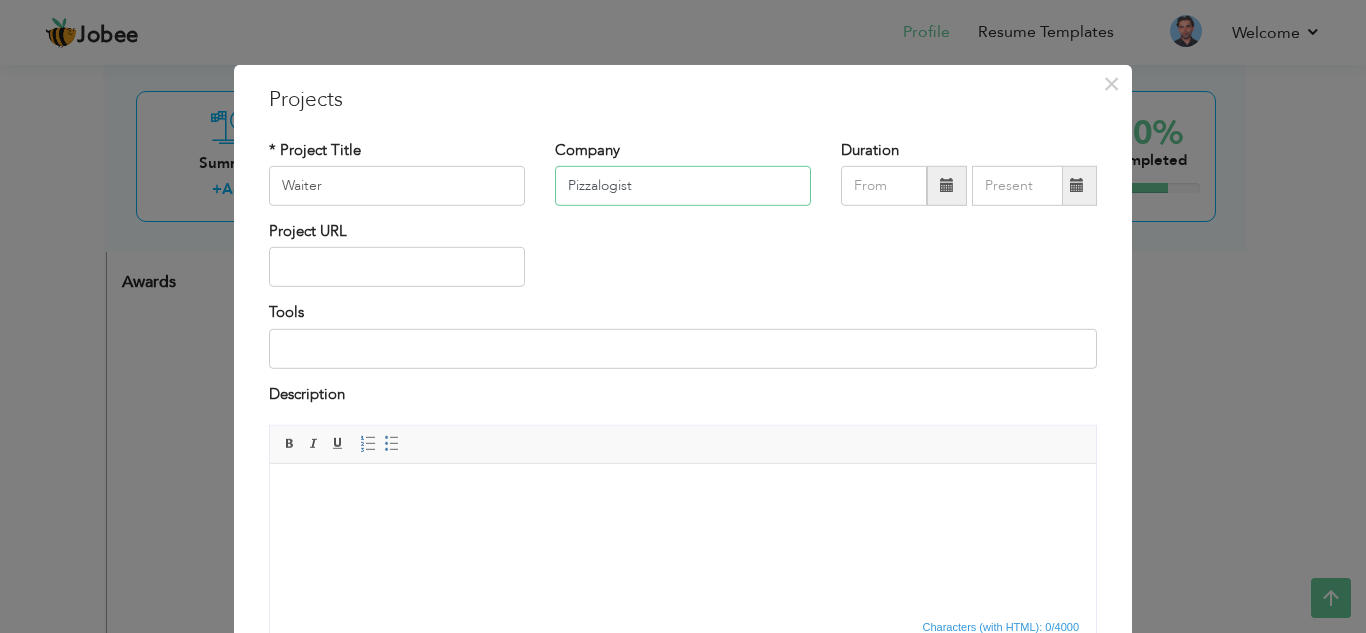 type on "Pizzalogist" 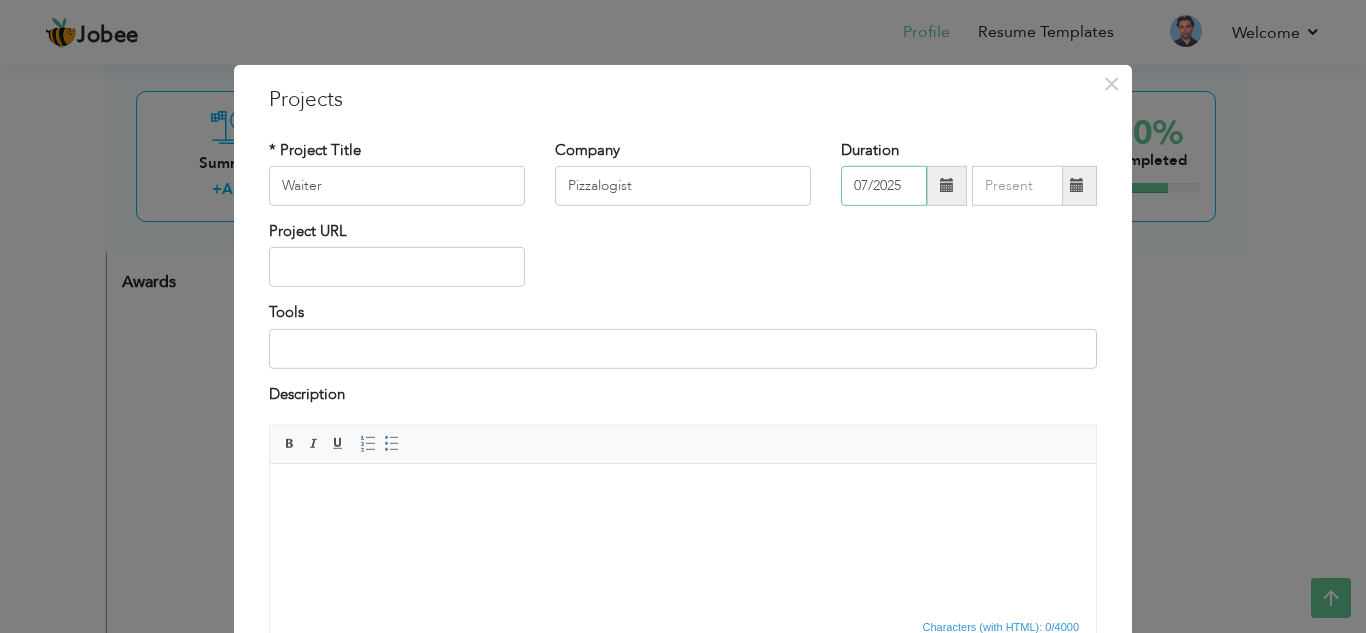click on "07/2025" at bounding box center (884, 186) 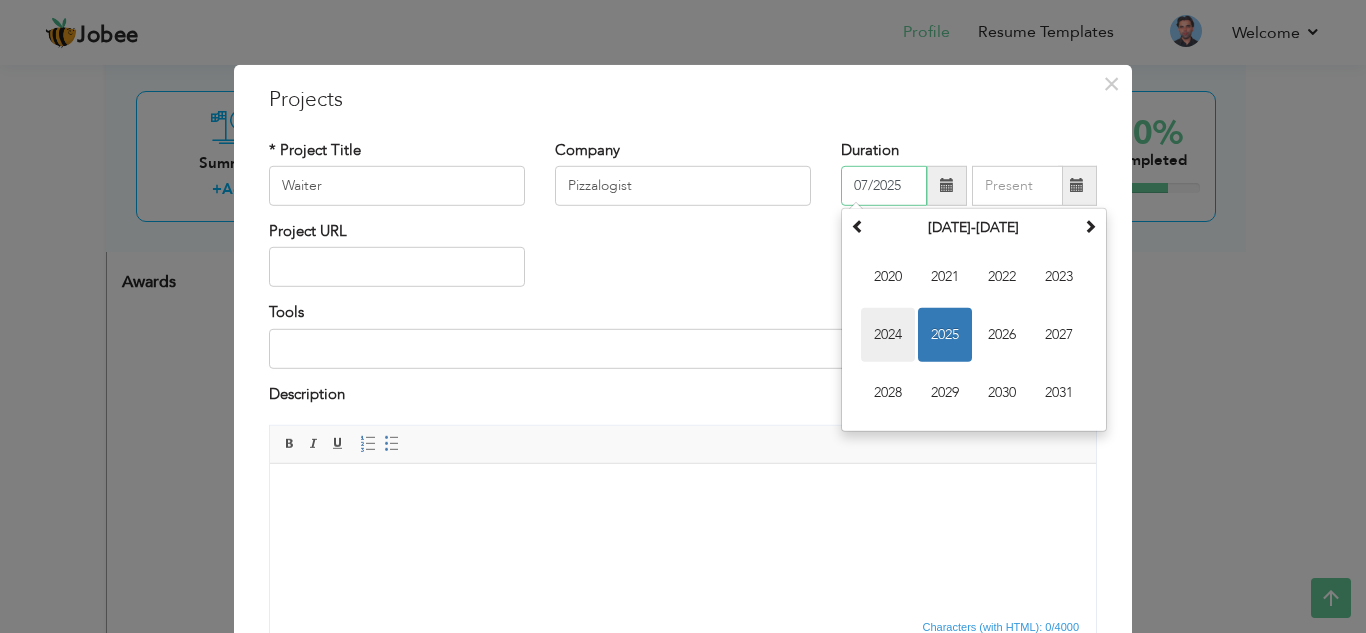 click on "2024" at bounding box center [888, 335] 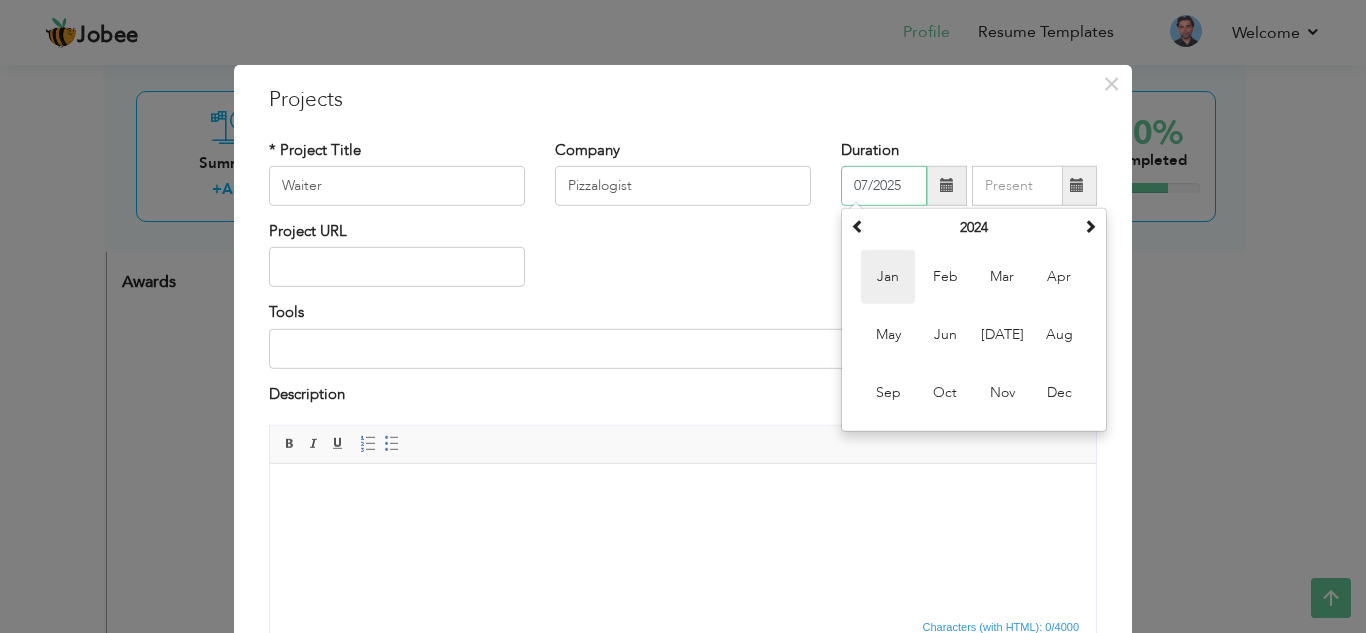 click on "Jan" at bounding box center (888, 277) 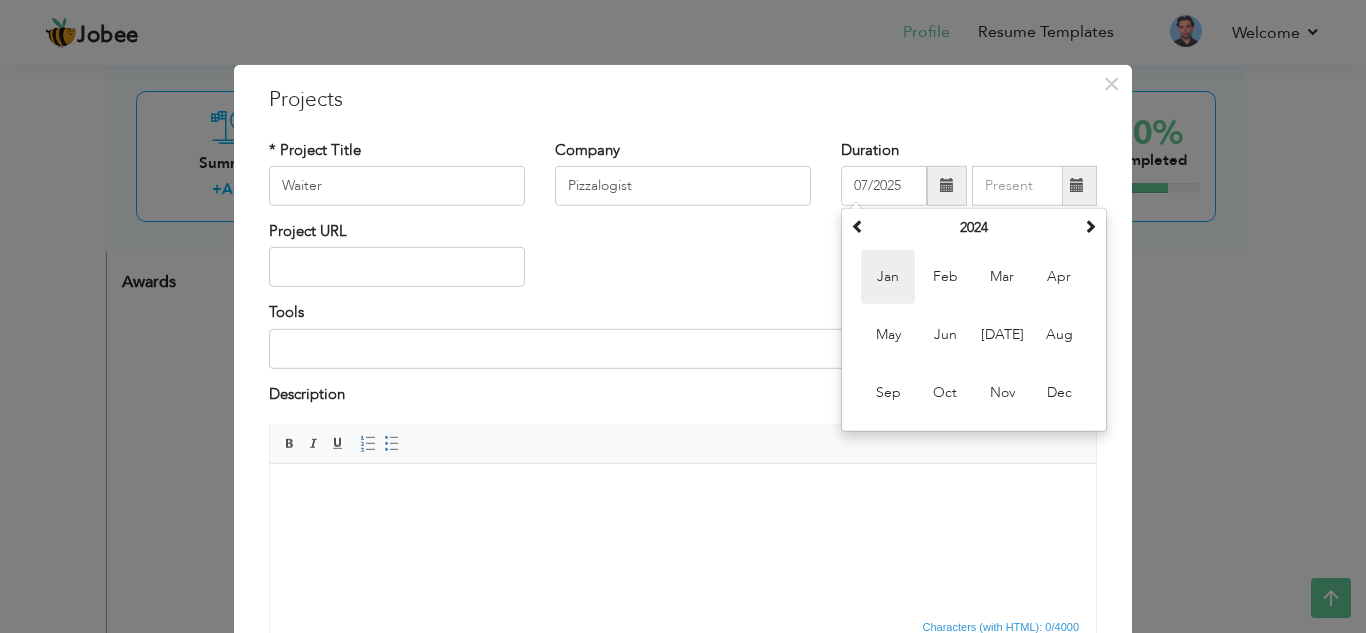 type on "01/2024" 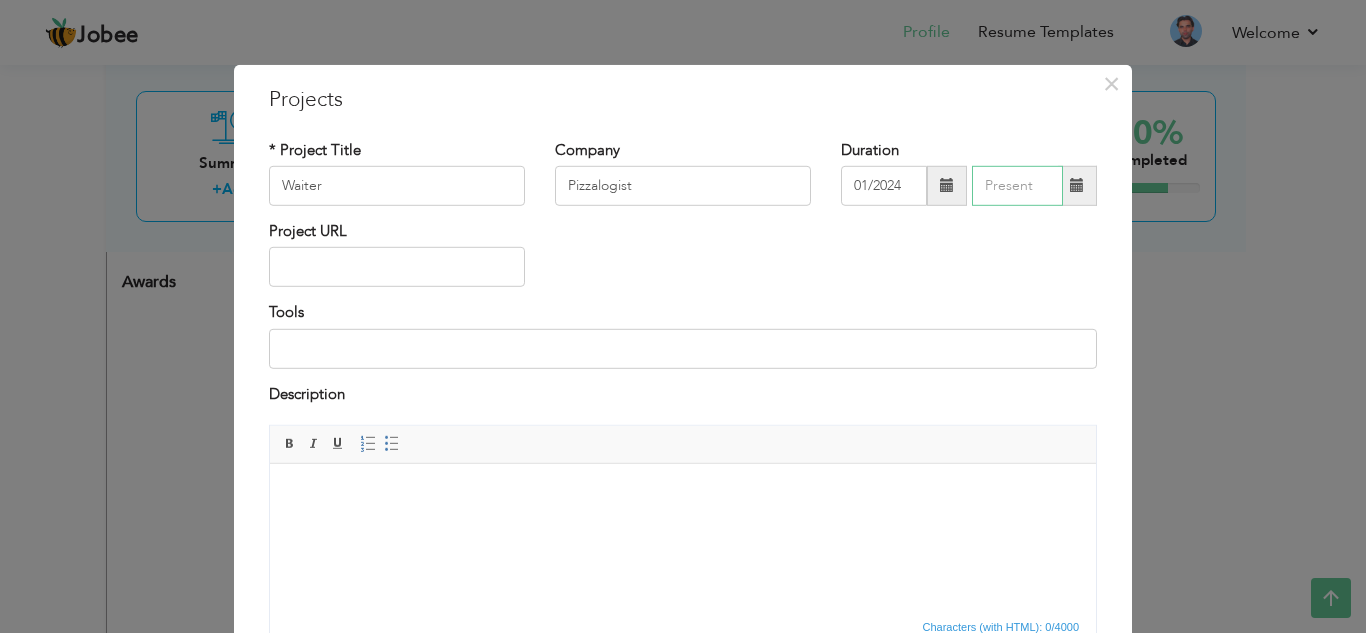 type on "07/2025" 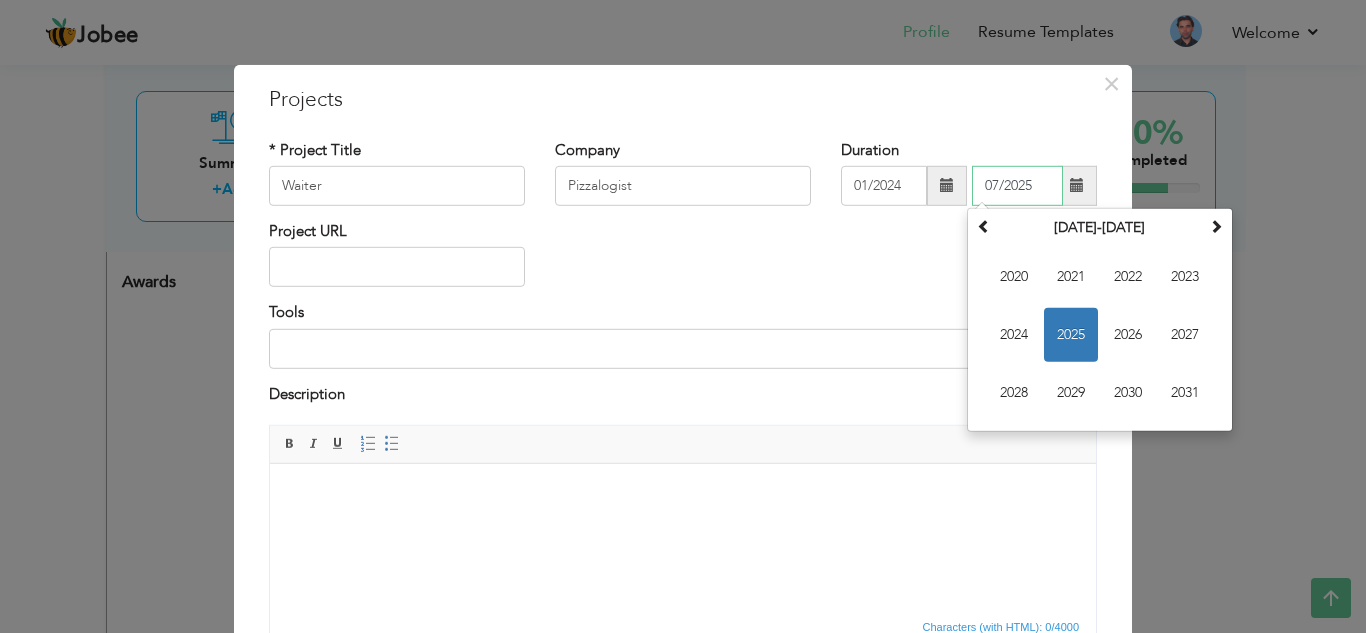 click on "07/2025" at bounding box center [1017, 186] 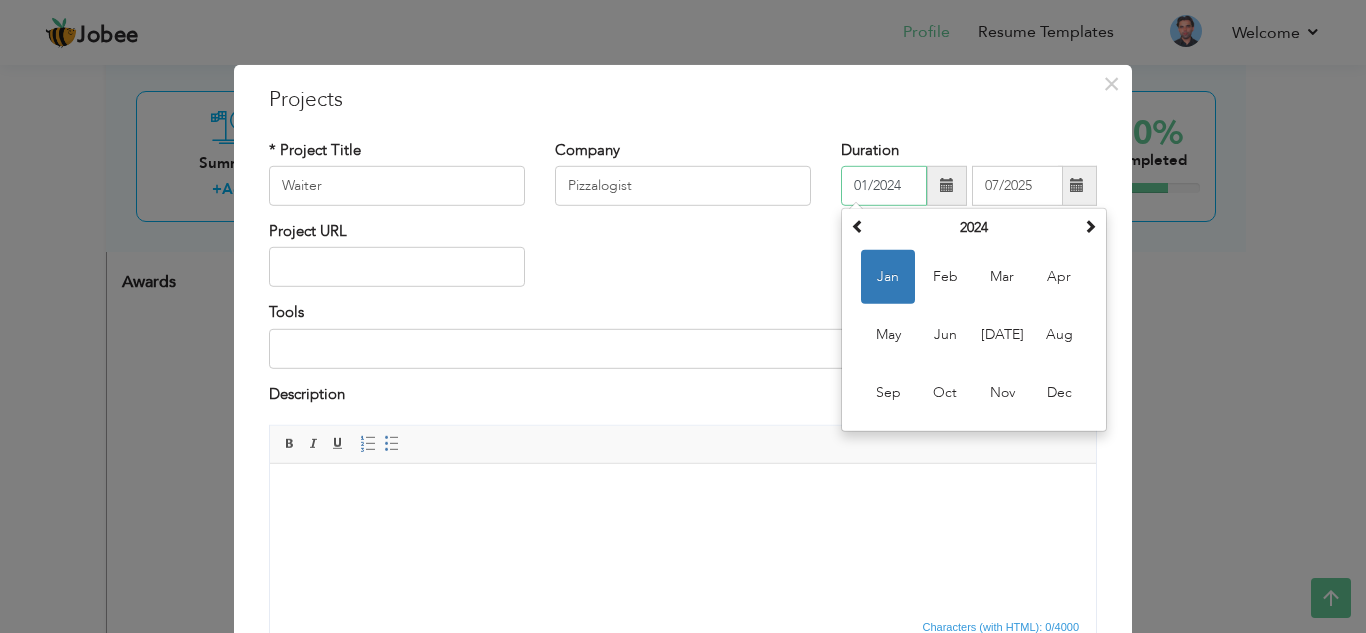 click on "01/2024" at bounding box center [884, 186] 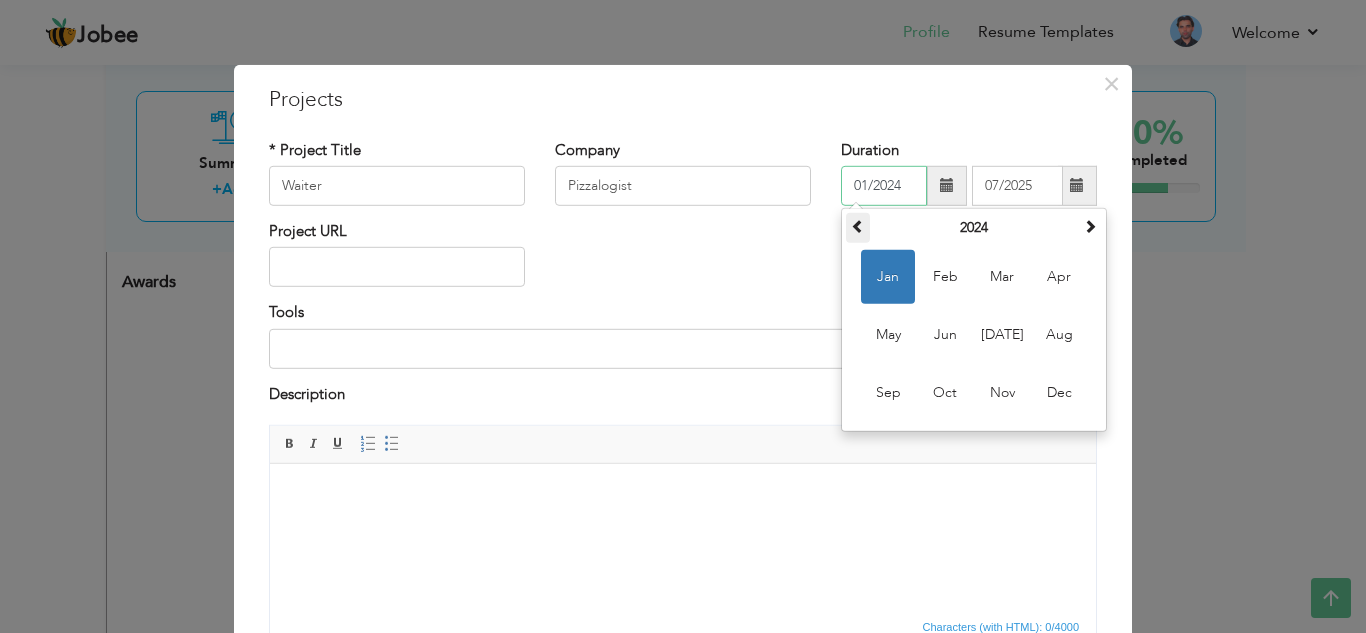 click at bounding box center (858, 226) 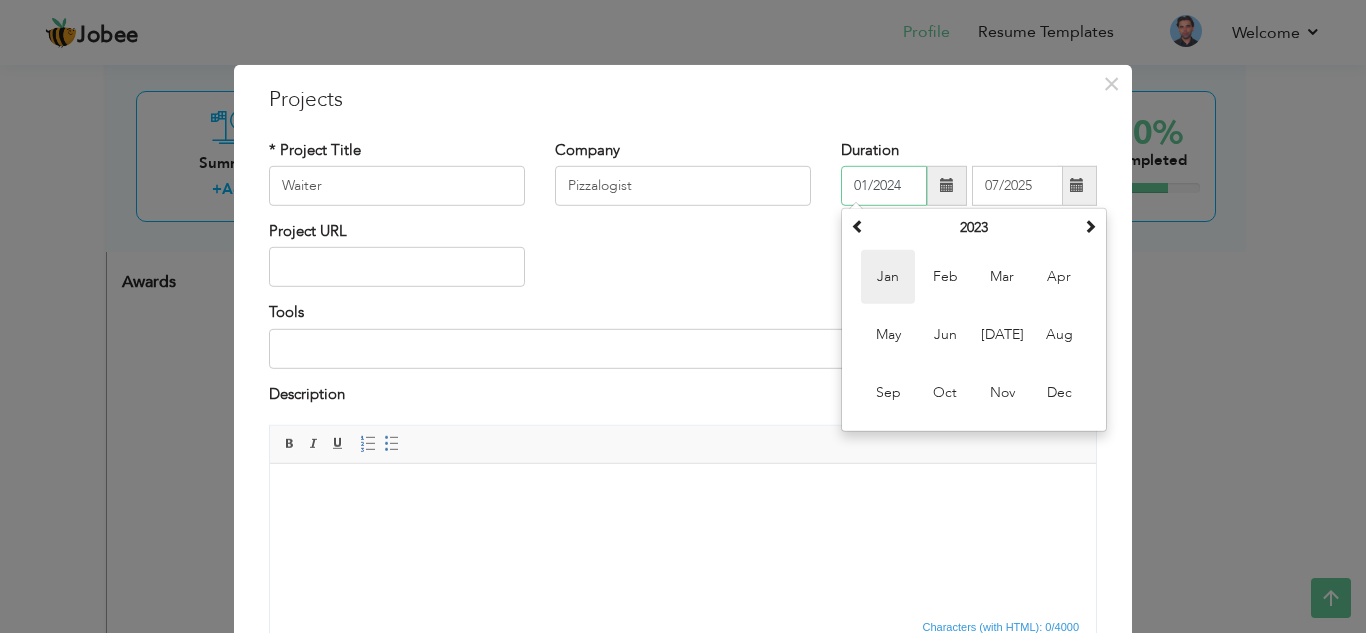 click on "Jan" at bounding box center [888, 277] 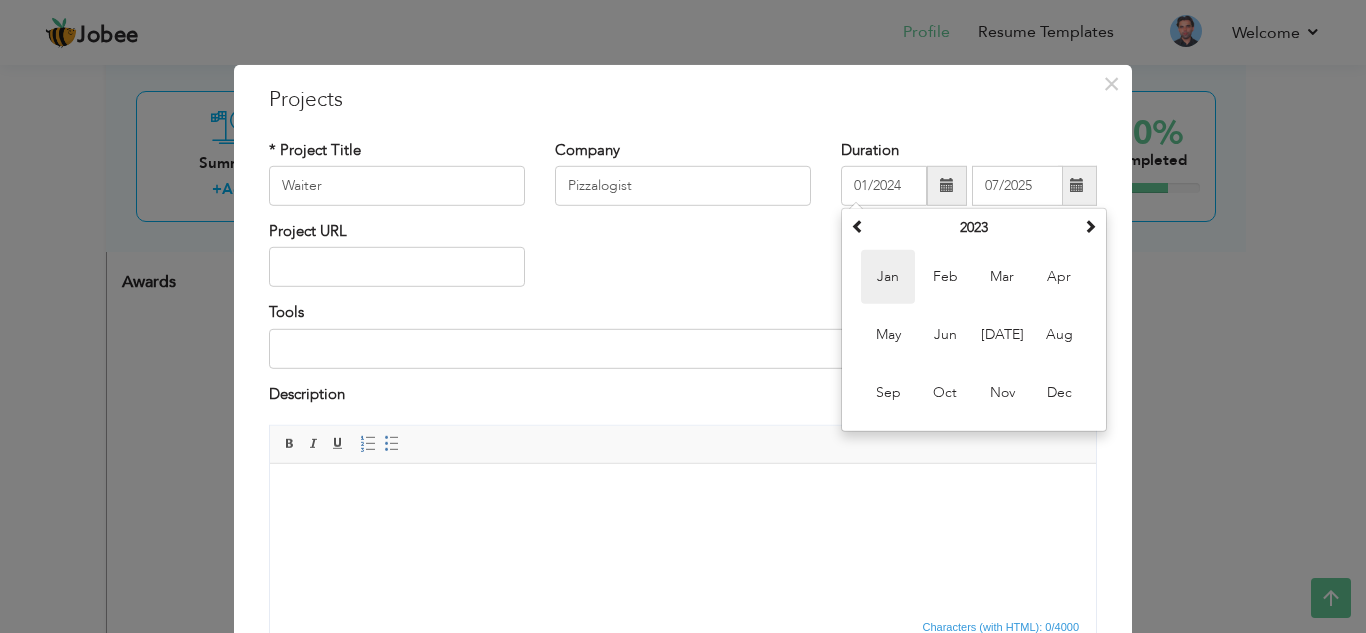 type on "01/2023" 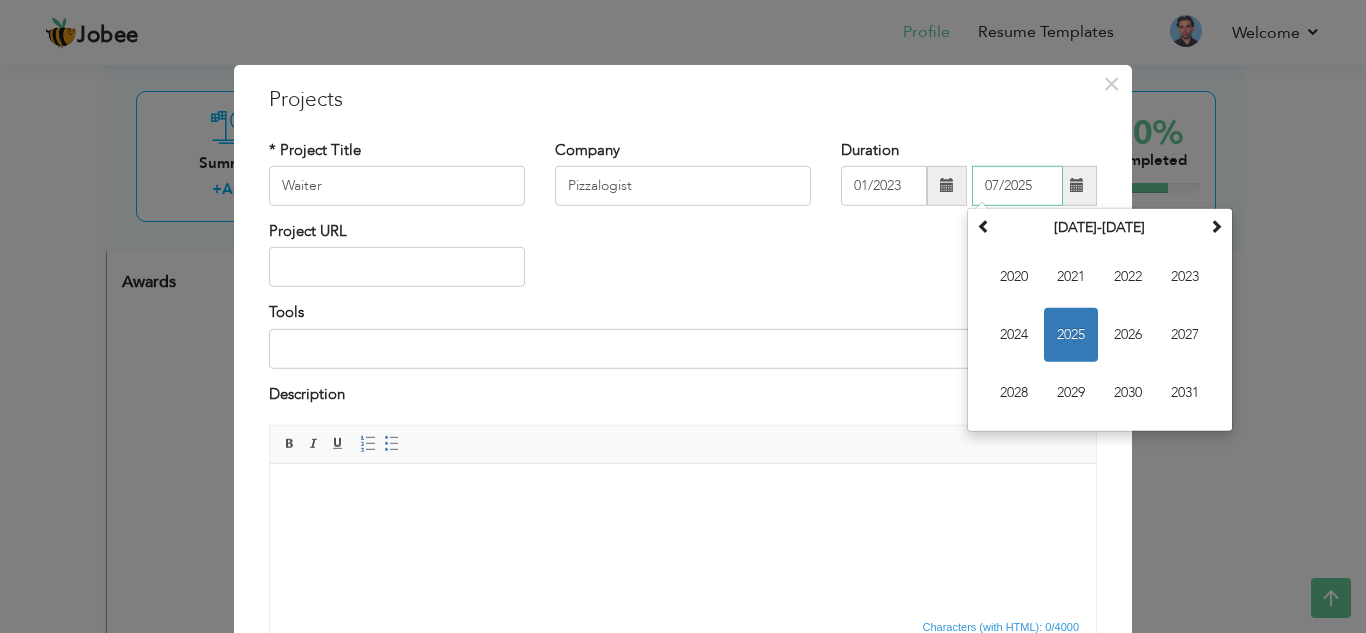 click on "07/2025" at bounding box center [1017, 186] 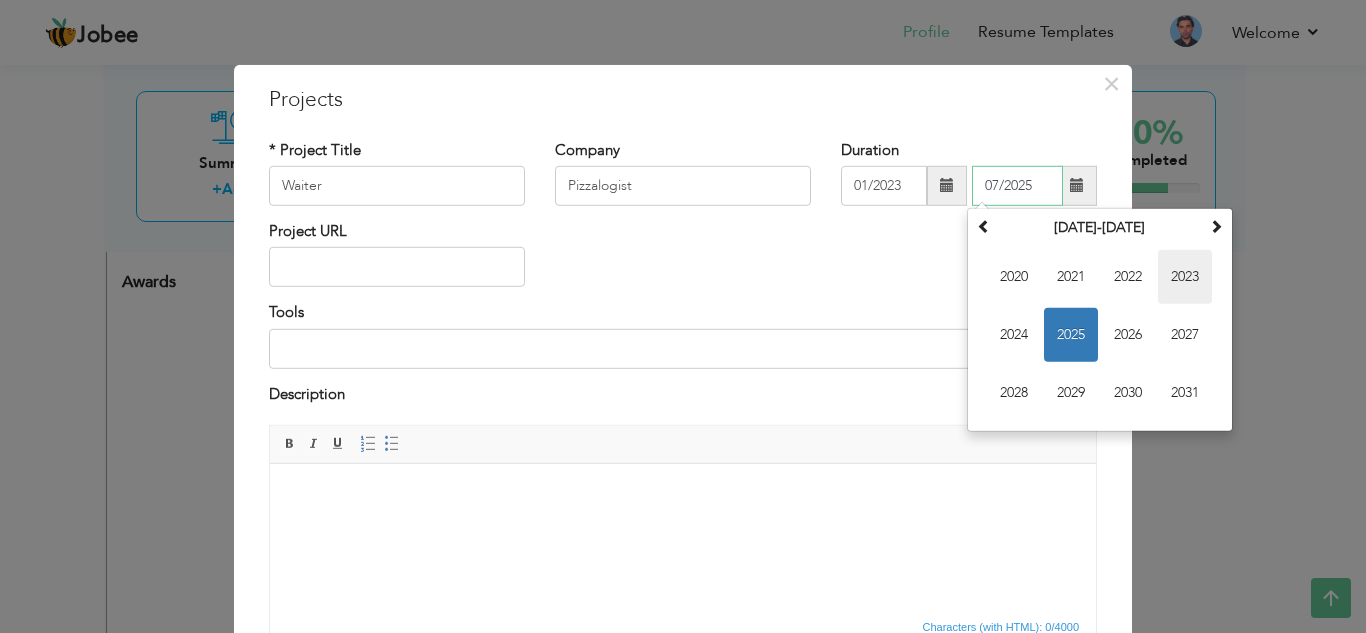 click on "2023" at bounding box center [1185, 277] 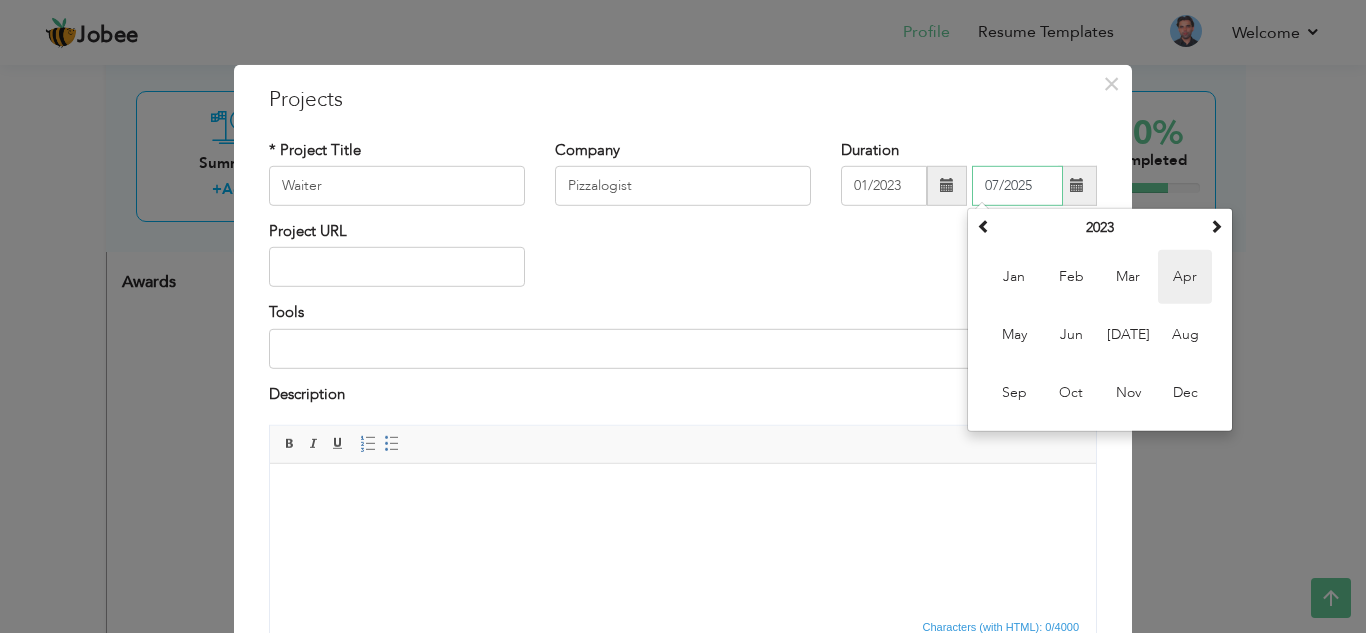 click on "Apr" at bounding box center (1185, 277) 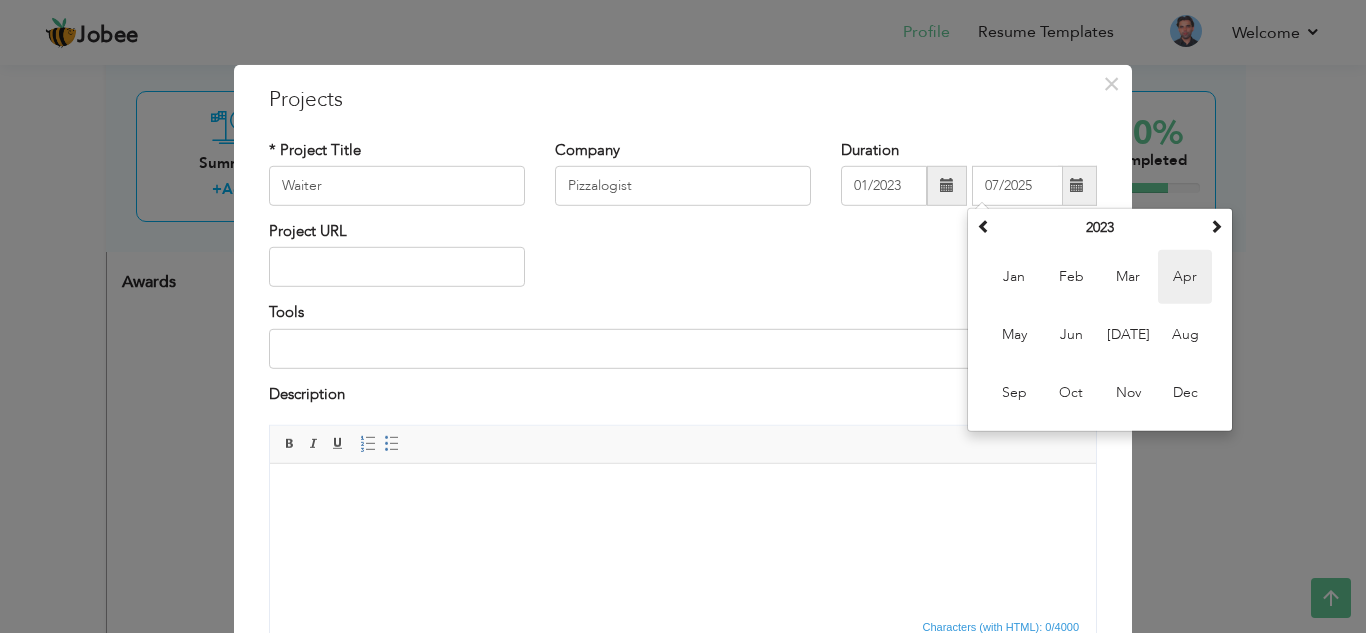 type on "04/2023" 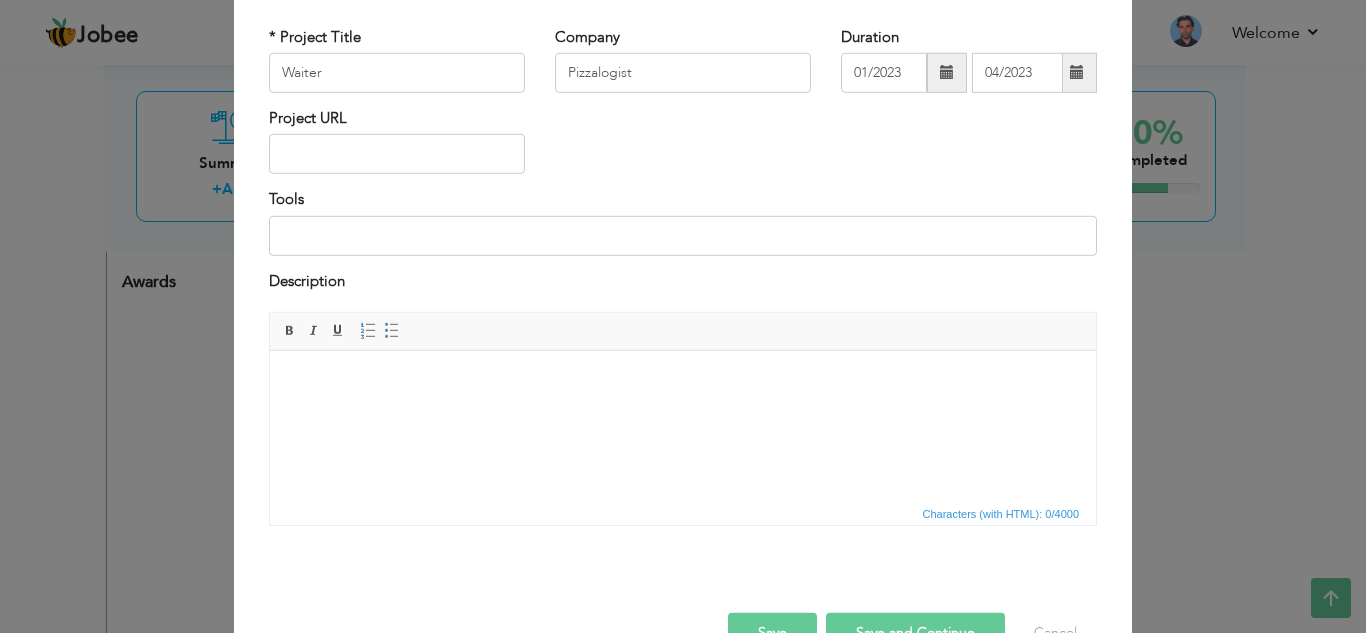 scroll, scrollTop: 112, scrollLeft: 0, axis: vertical 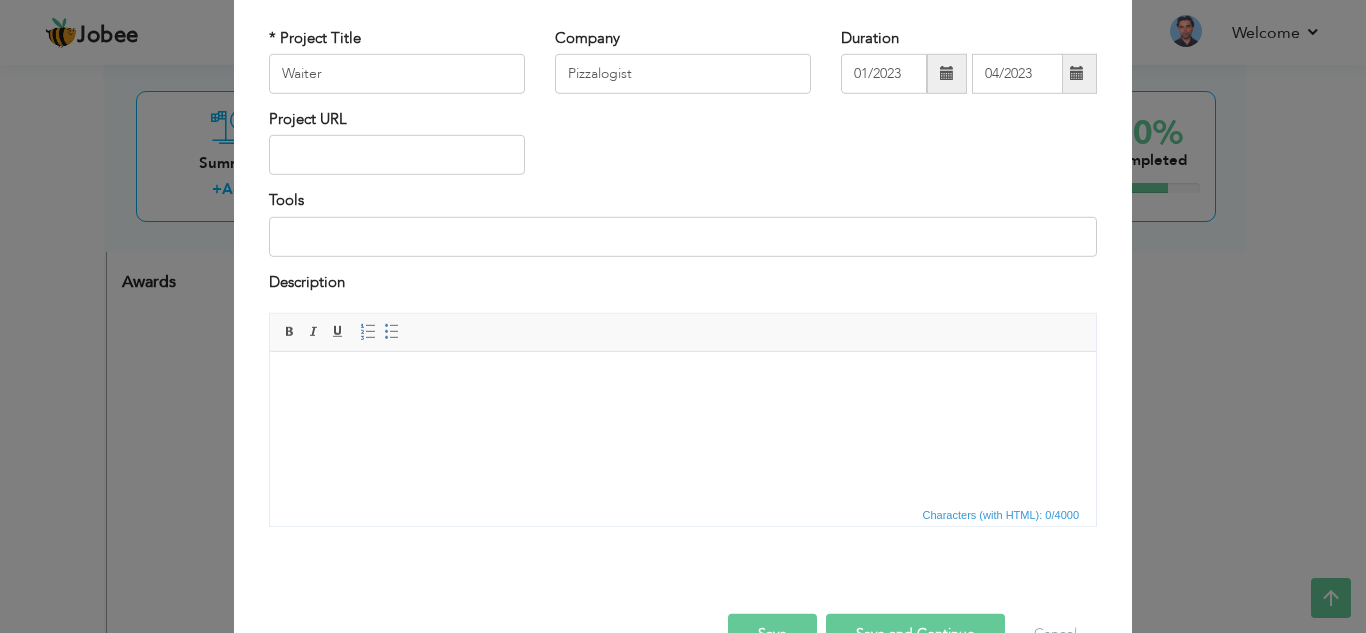 click at bounding box center (683, 382) 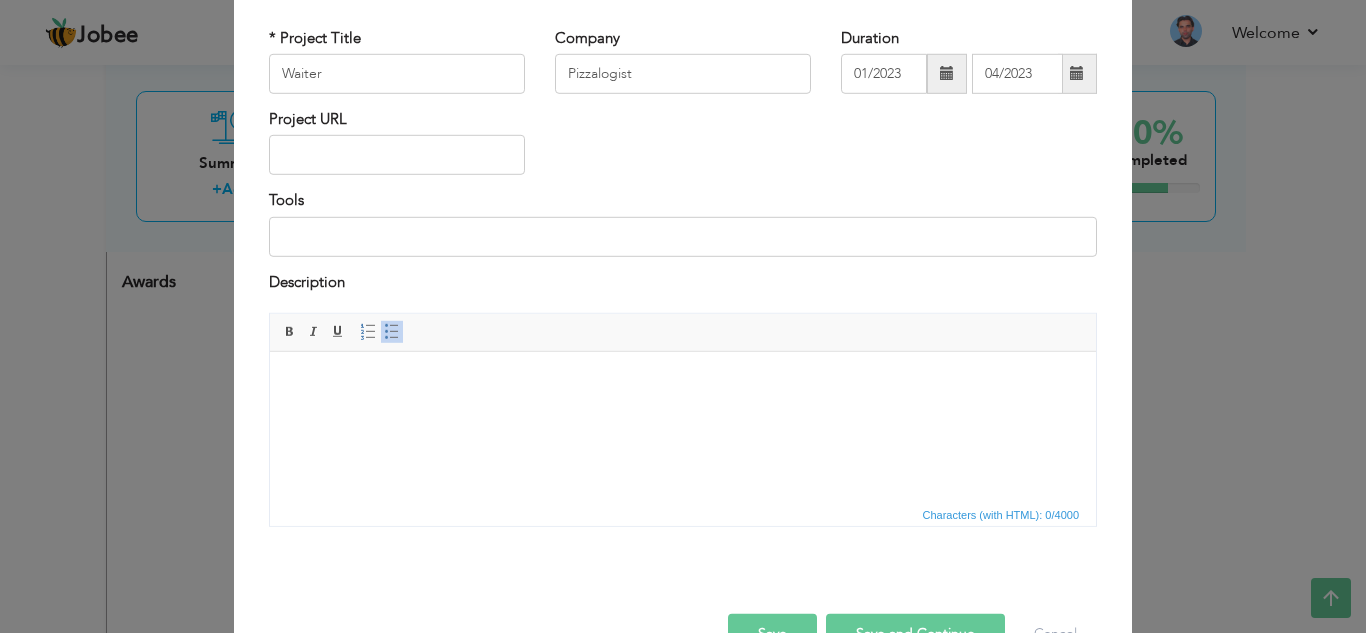 scroll, scrollTop: 144, scrollLeft: 0, axis: vertical 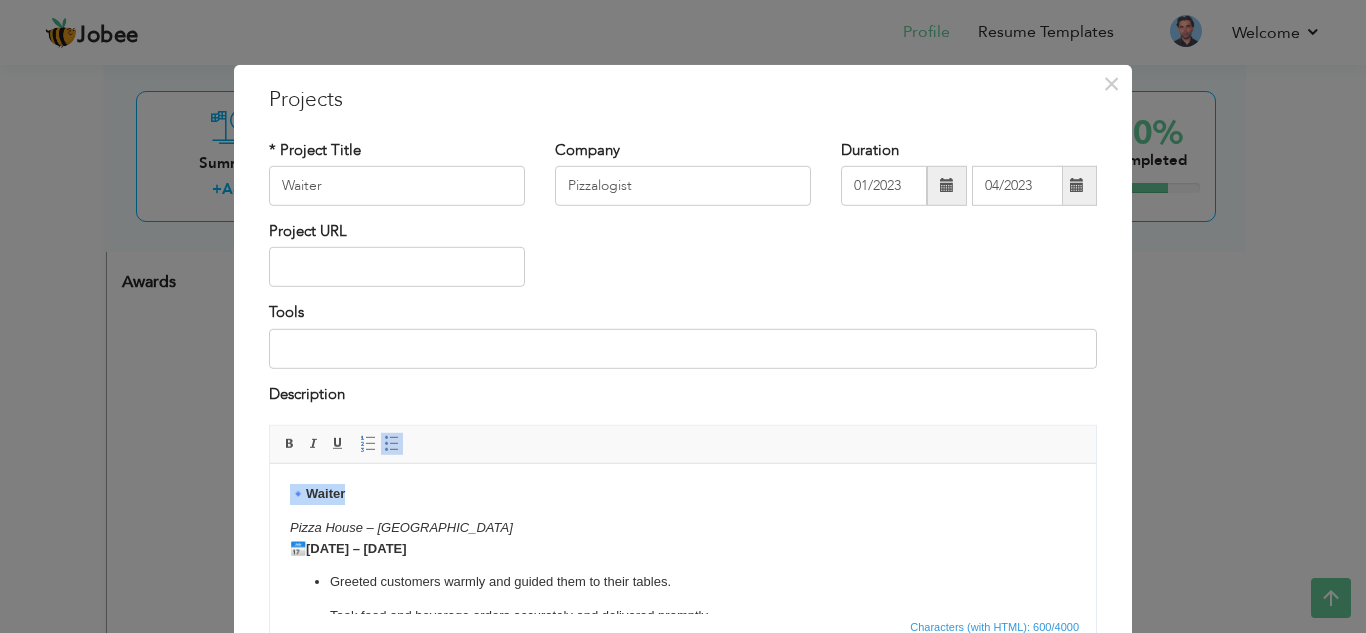 drag, startPoint x: 362, startPoint y: 491, endPoint x: 274, endPoint y: 481, distance: 88.56636 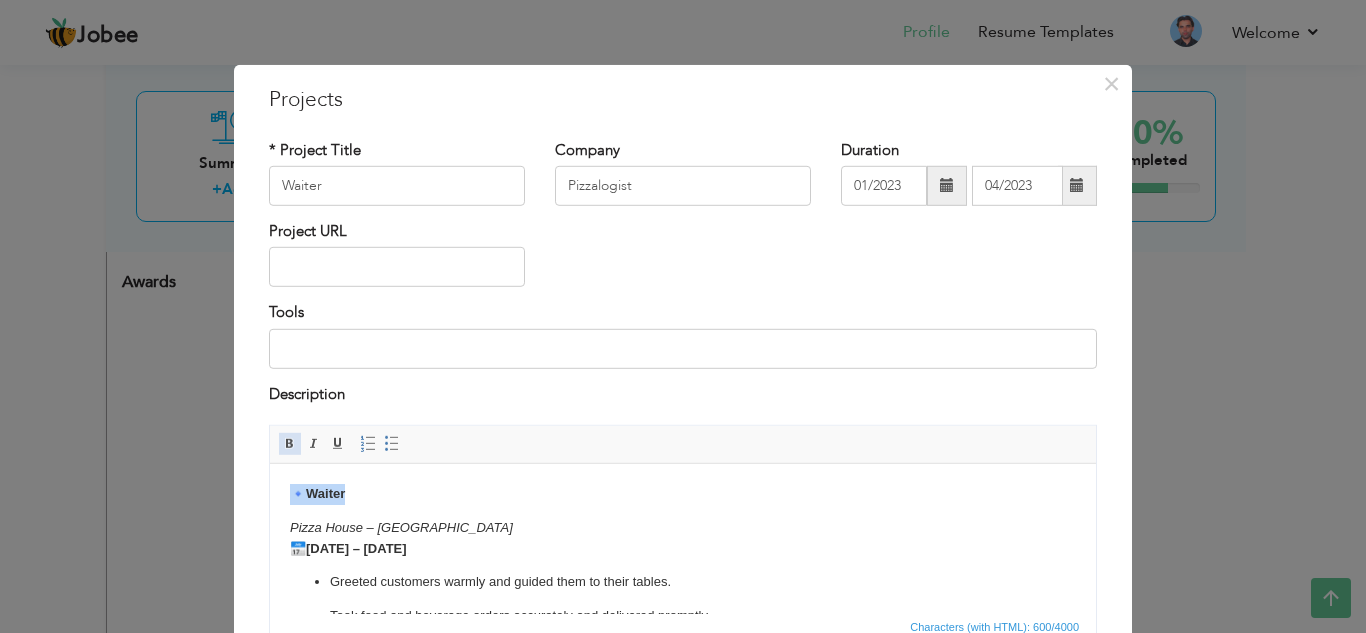 click at bounding box center (290, 444) 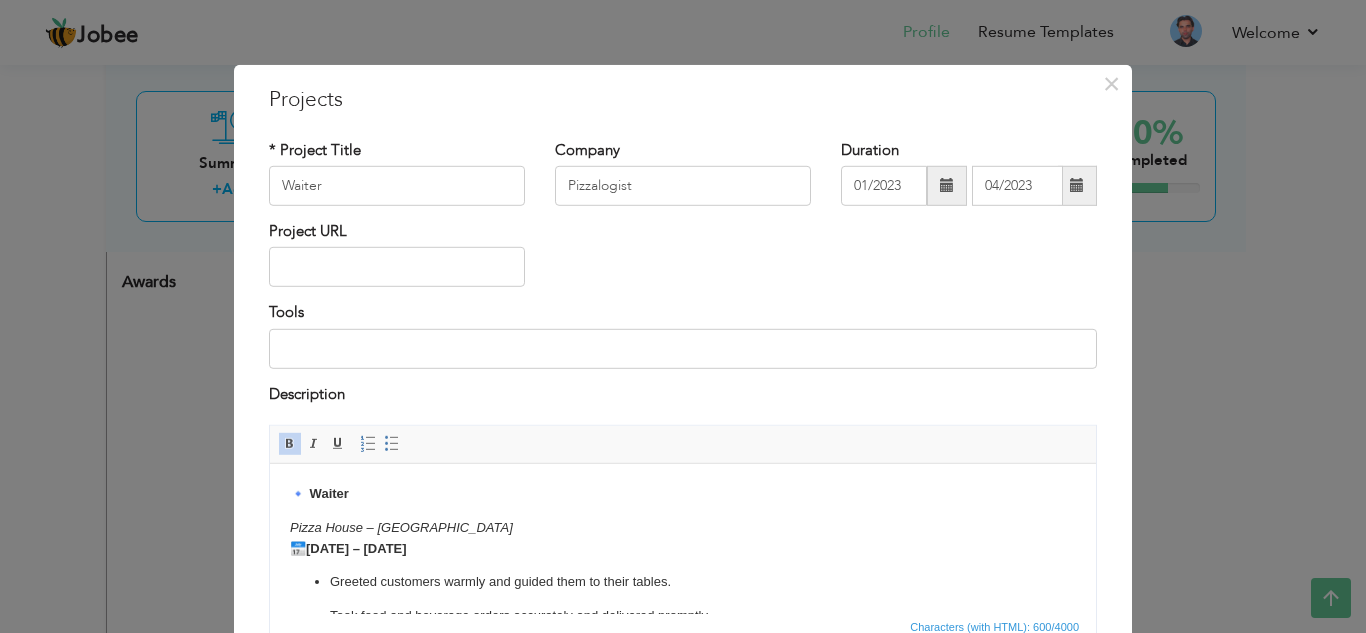 click at bounding box center [290, 444] 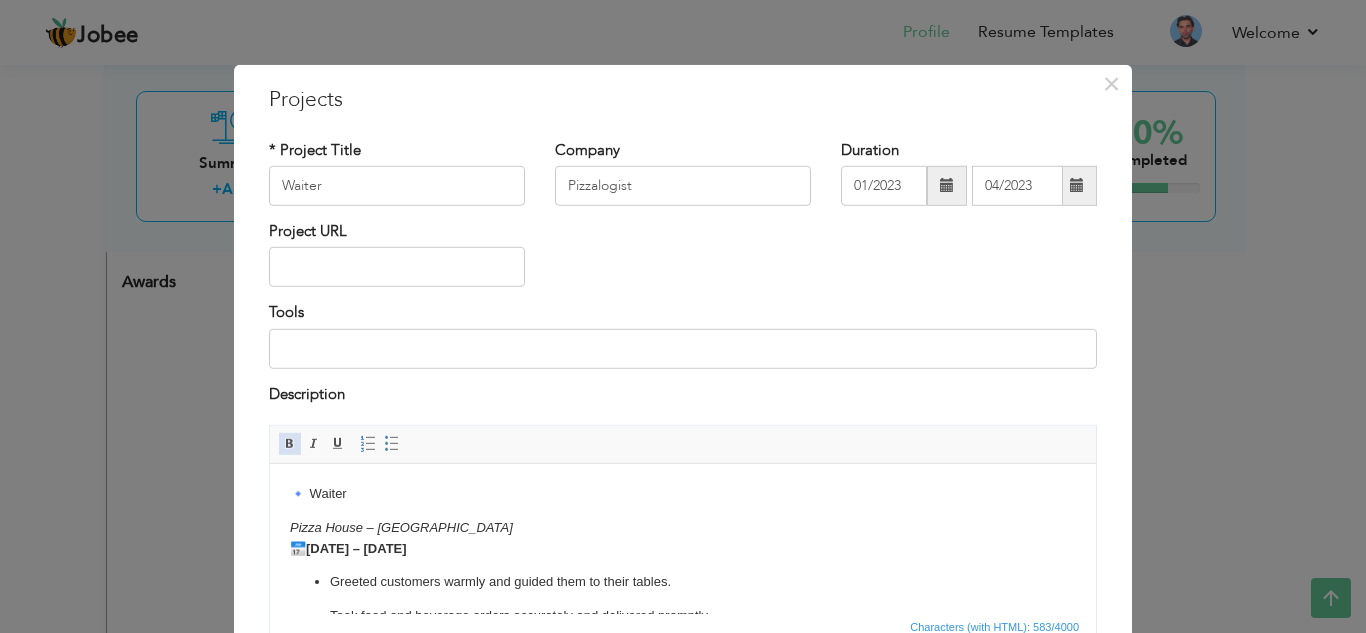 click at bounding box center [290, 444] 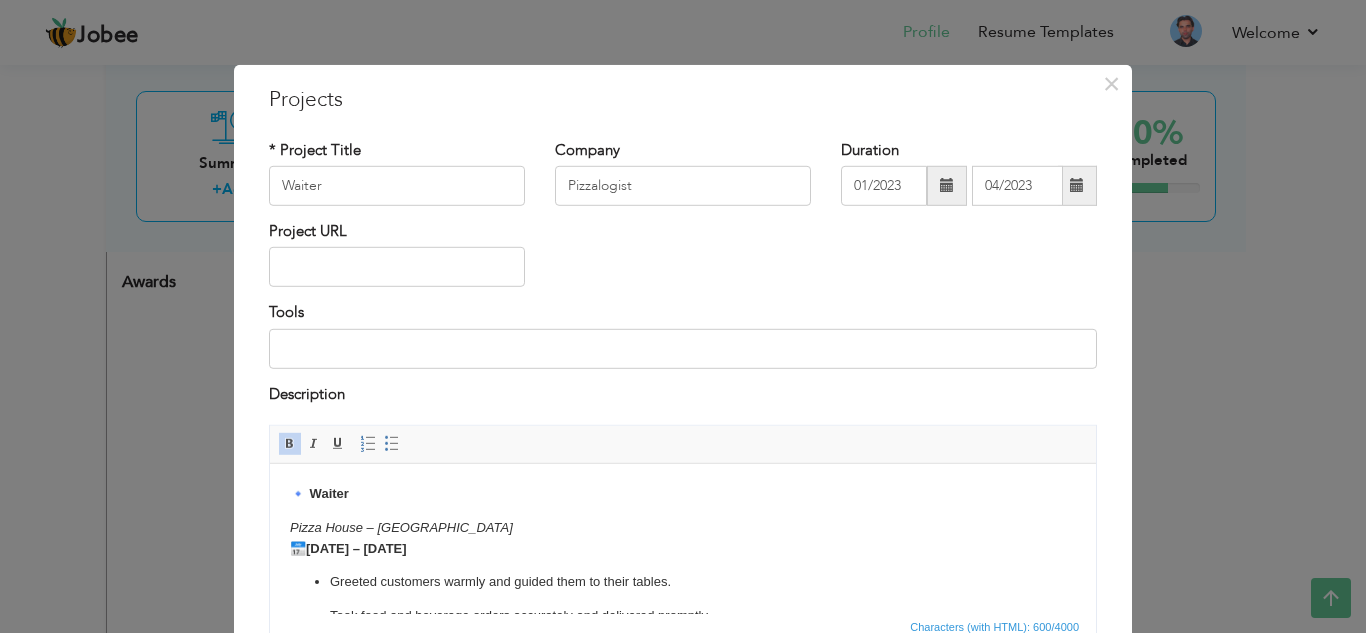click on "Pizza House – [GEOGRAPHIC_DATA] 📅  [DATE] – [DATE]" at bounding box center [683, 539] 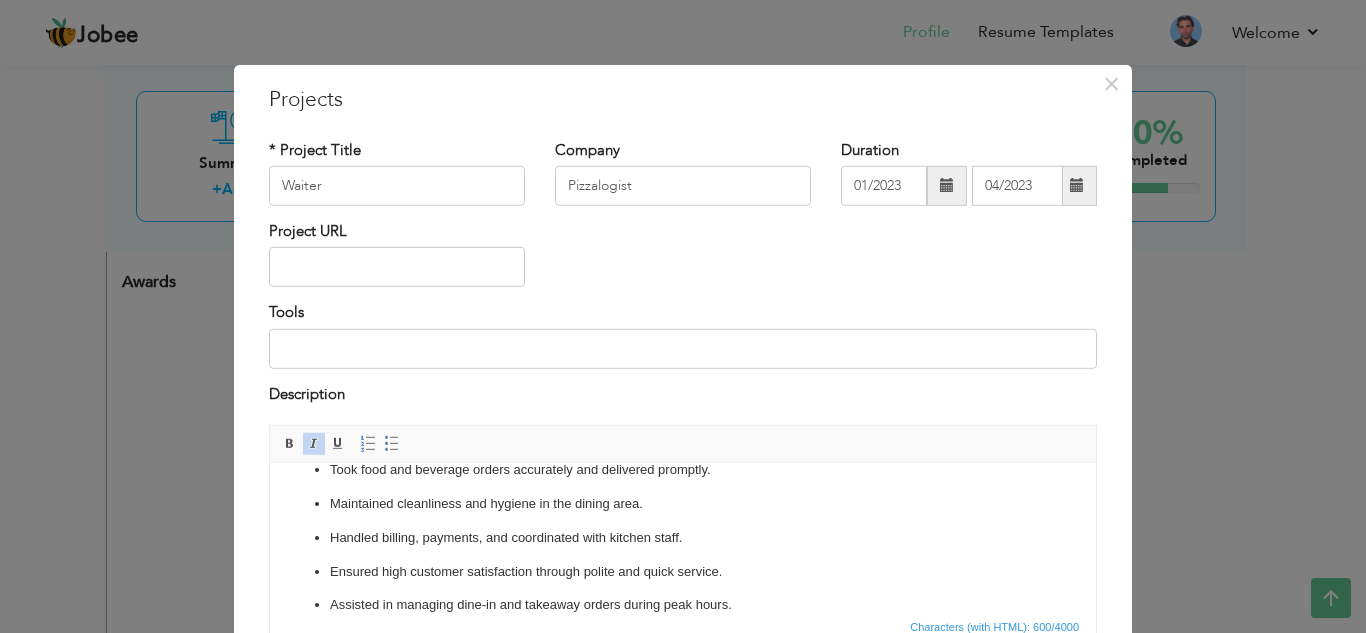 scroll, scrollTop: 168, scrollLeft: 0, axis: vertical 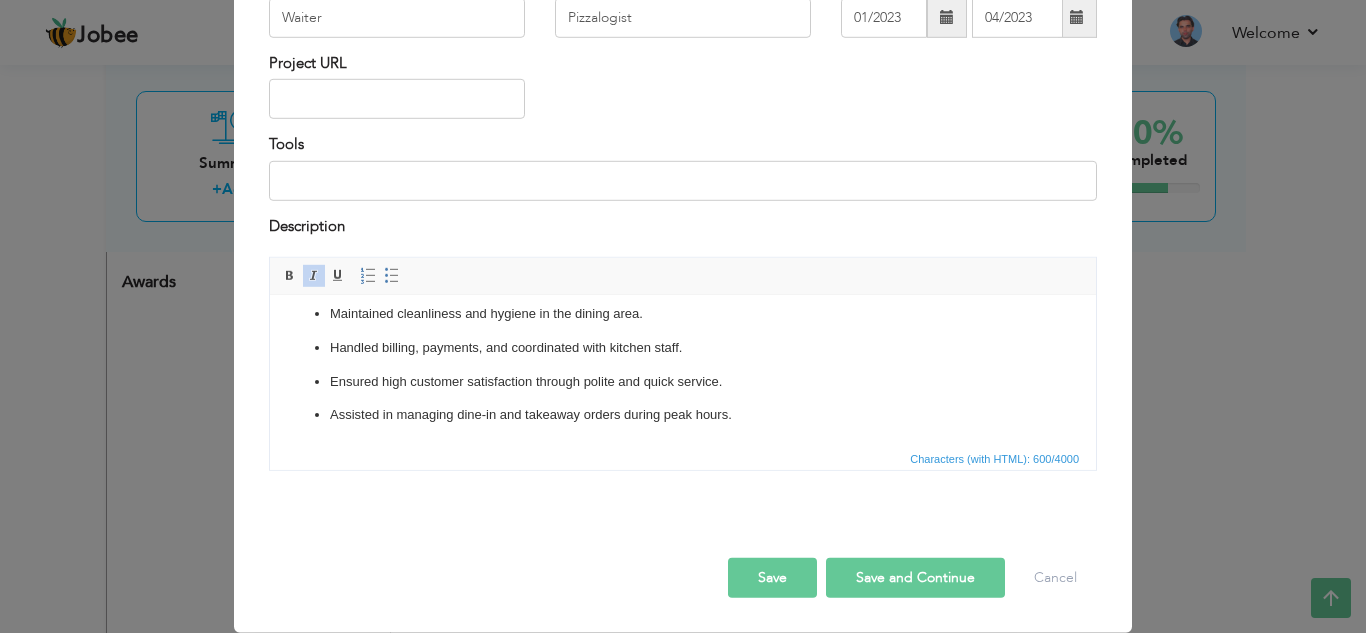 click on "Save" at bounding box center [772, 578] 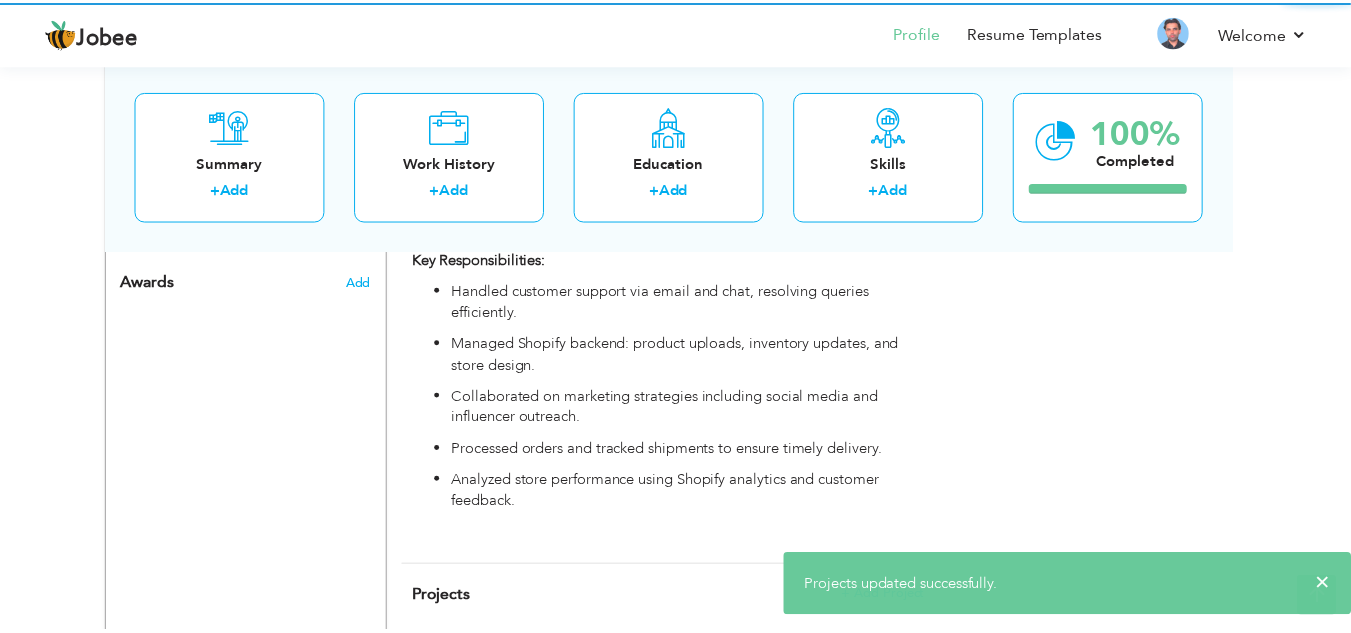 scroll, scrollTop: 0, scrollLeft: 0, axis: both 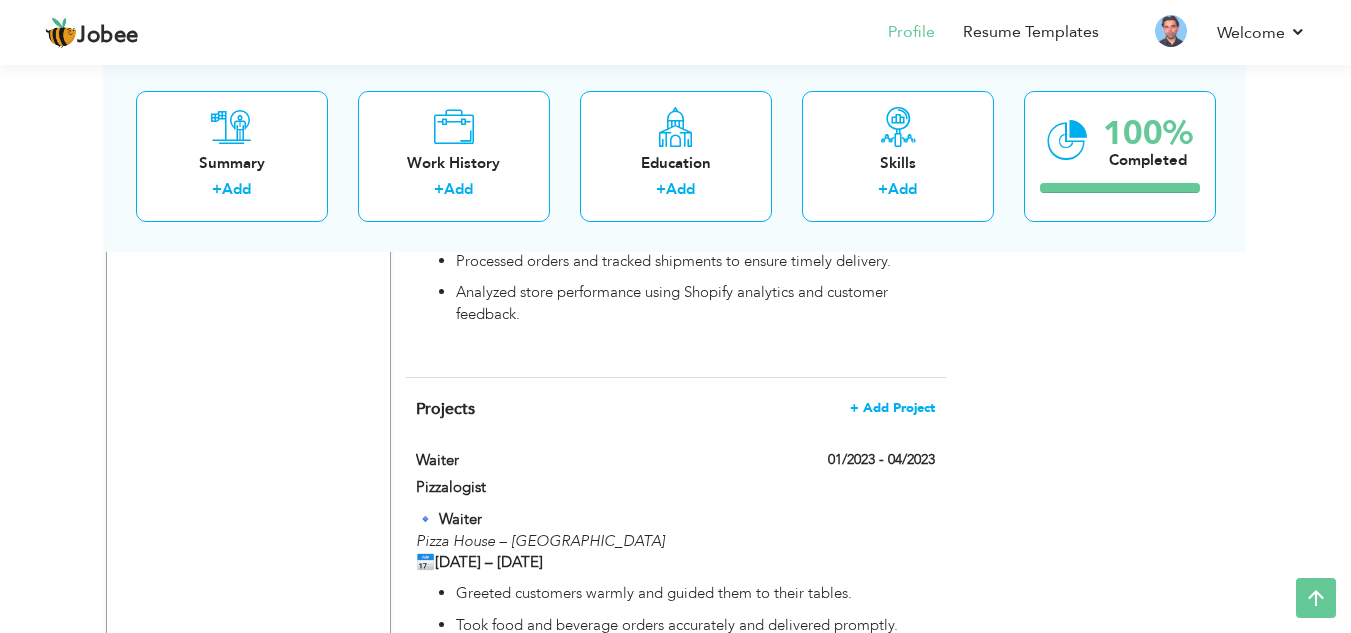click on "+ Add Project" at bounding box center (892, 408) 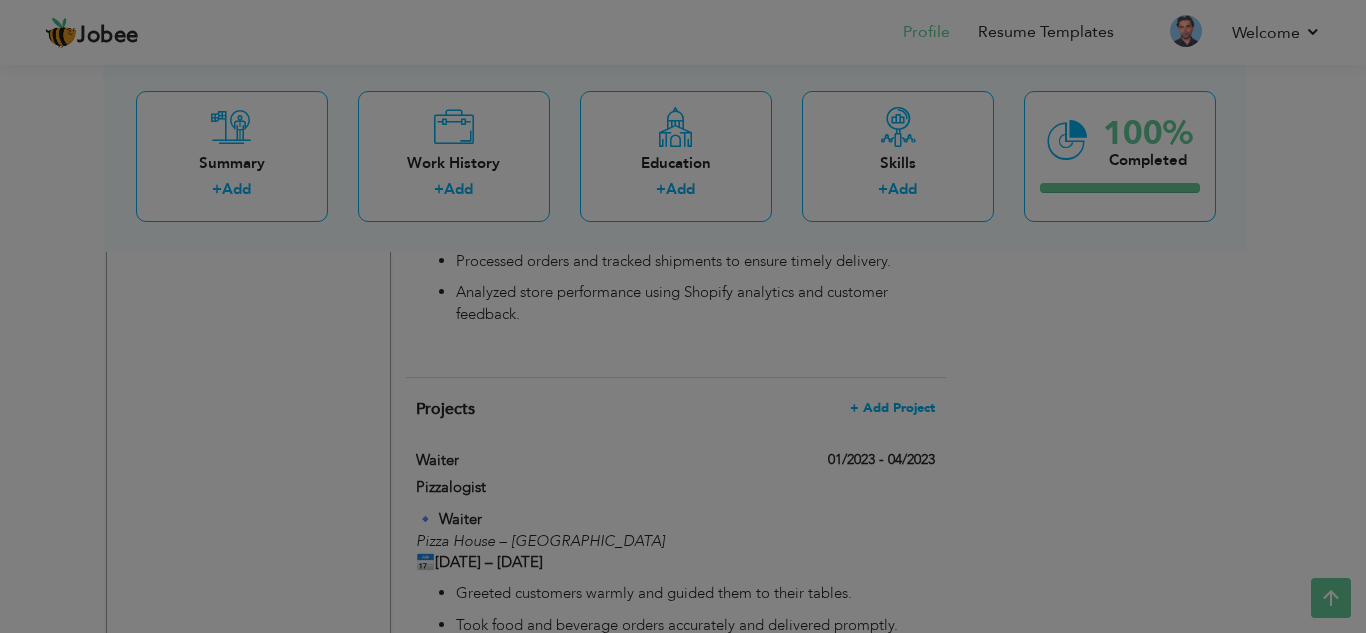 scroll, scrollTop: 0, scrollLeft: 0, axis: both 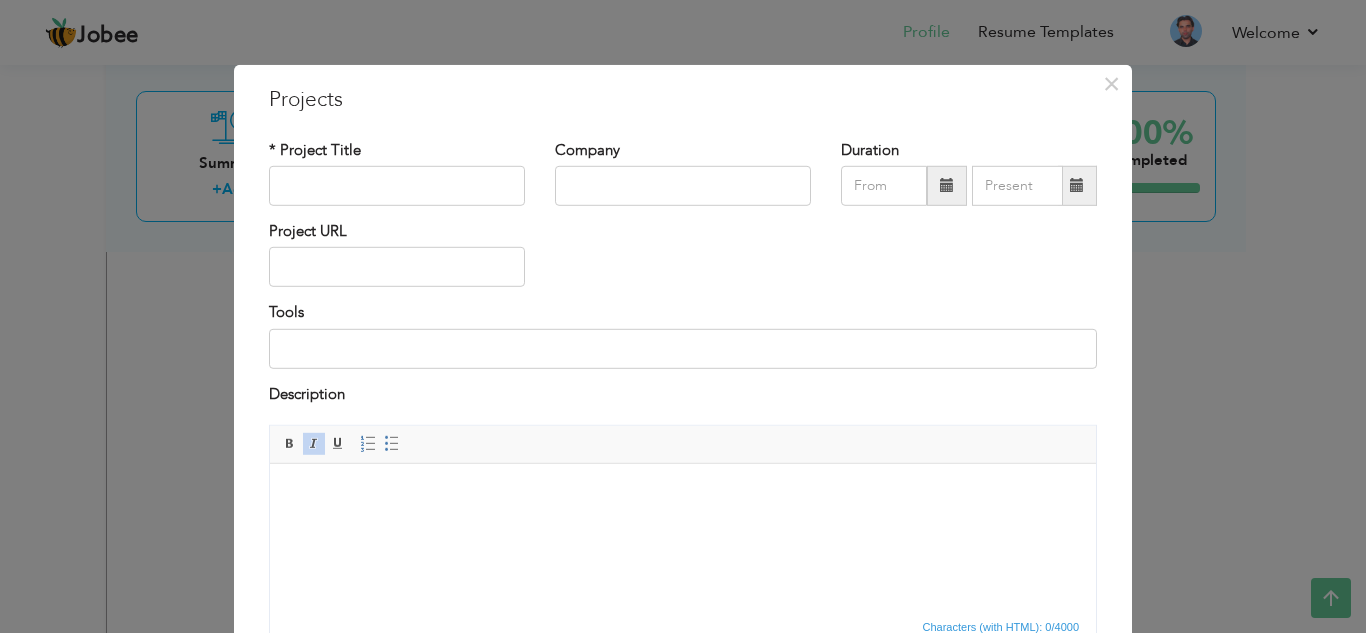 click on "×
Projects
* Project Title
Company
Duration Project URL Tools Description" at bounding box center (683, 316) 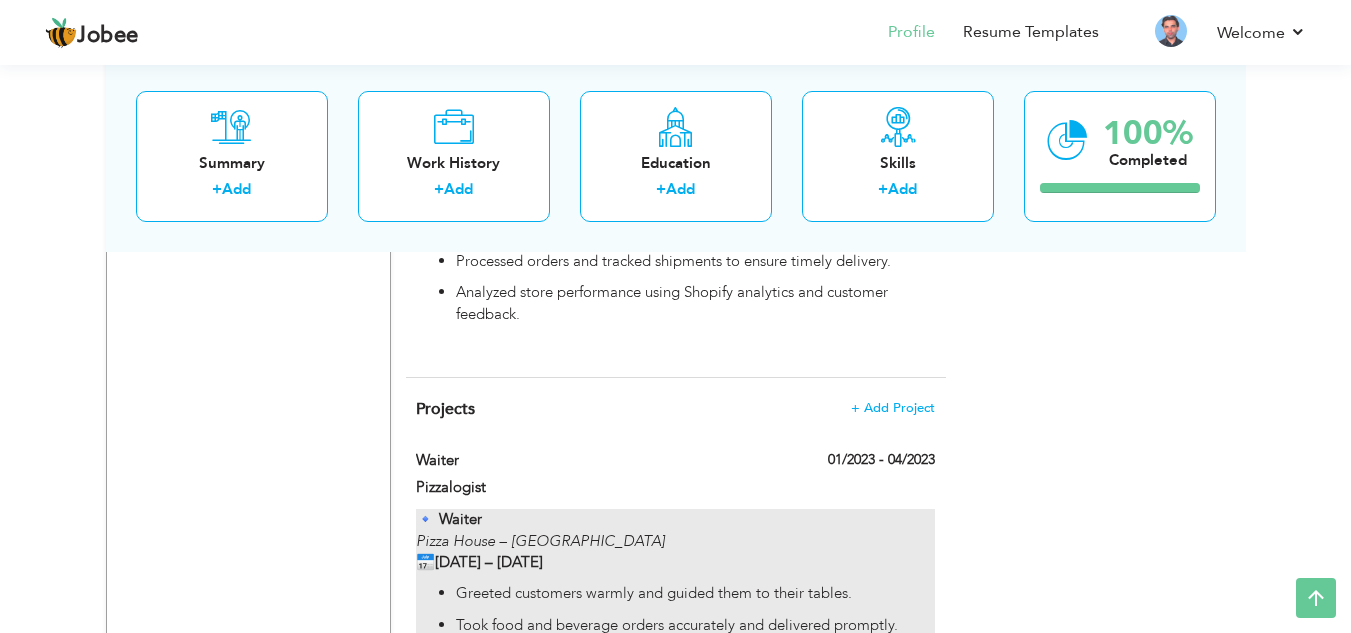 drag, startPoint x: 775, startPoint y: 547, endPoint x: 645, endPoint y: 497, distance: 139.28389 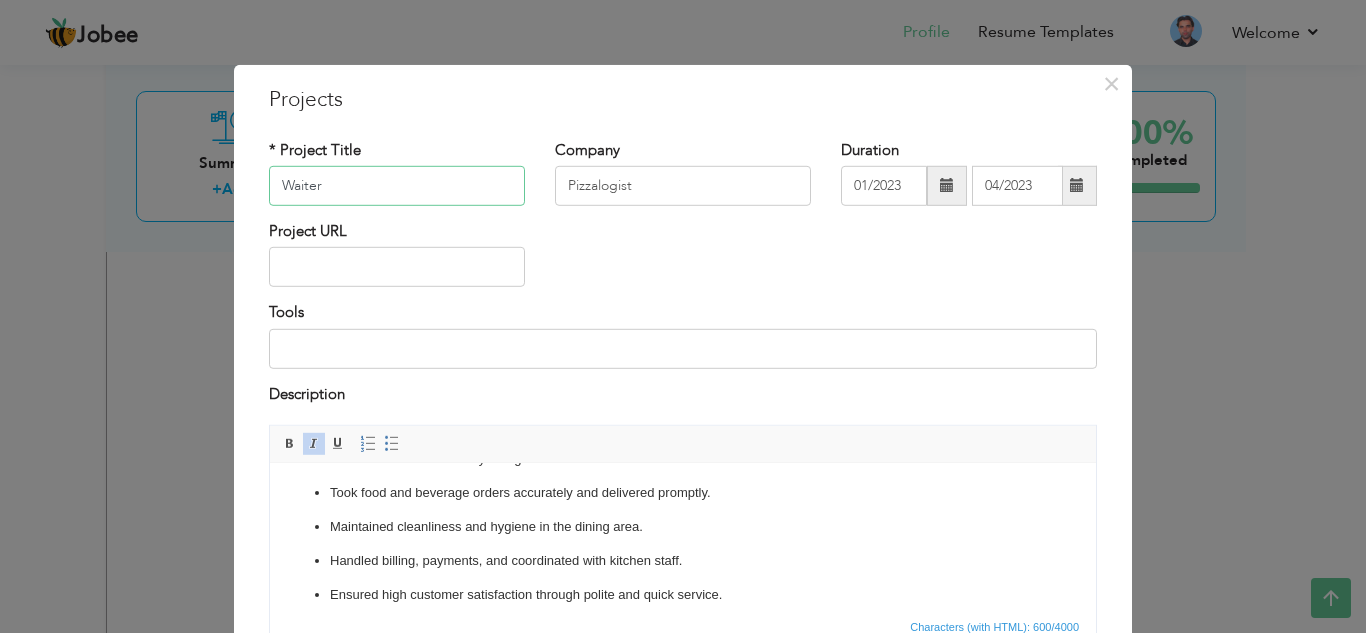 scroll, scrollTop: 168, scrollLeft: 0, axis: vertical 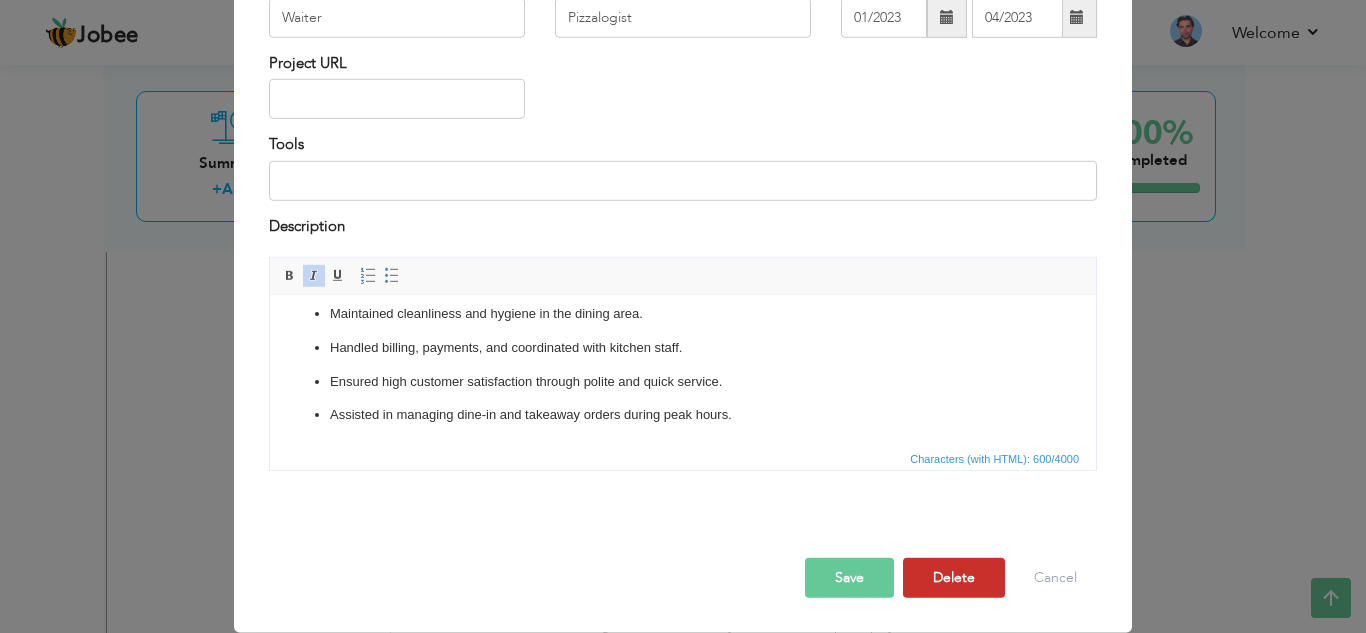 click on "Delete" at bounding box center [954, 578] 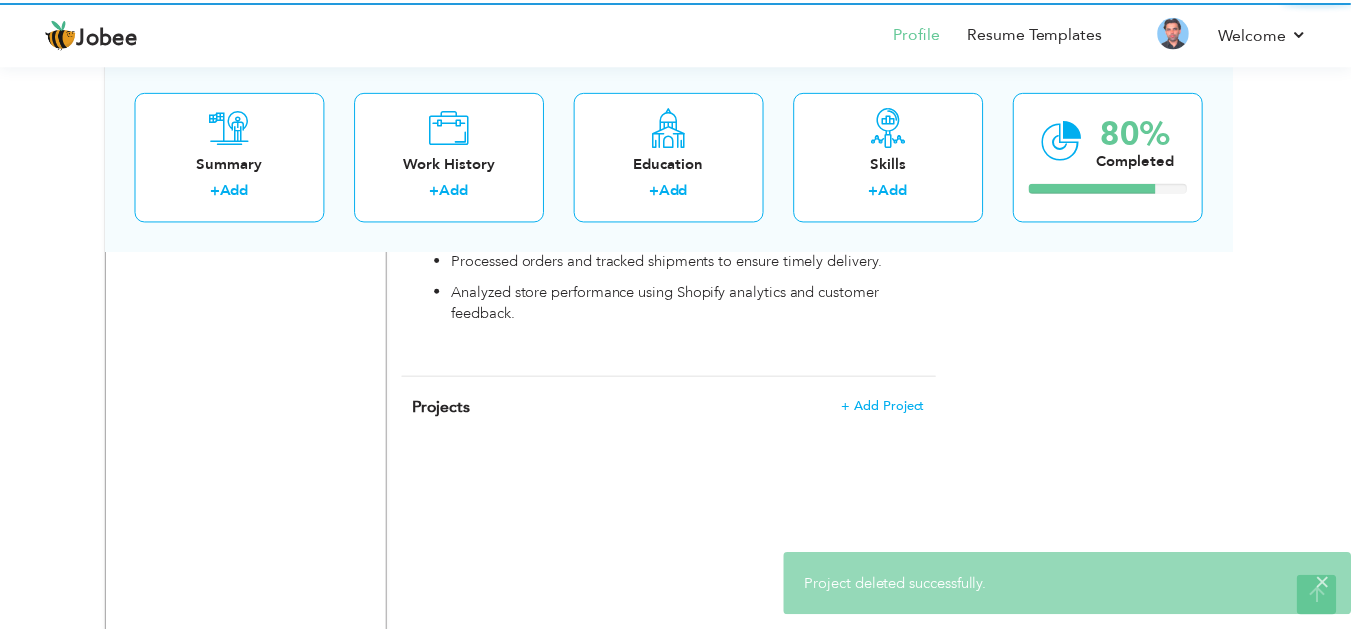 scroll, scrollTop: 0, scrollLeft: 0, axis: both 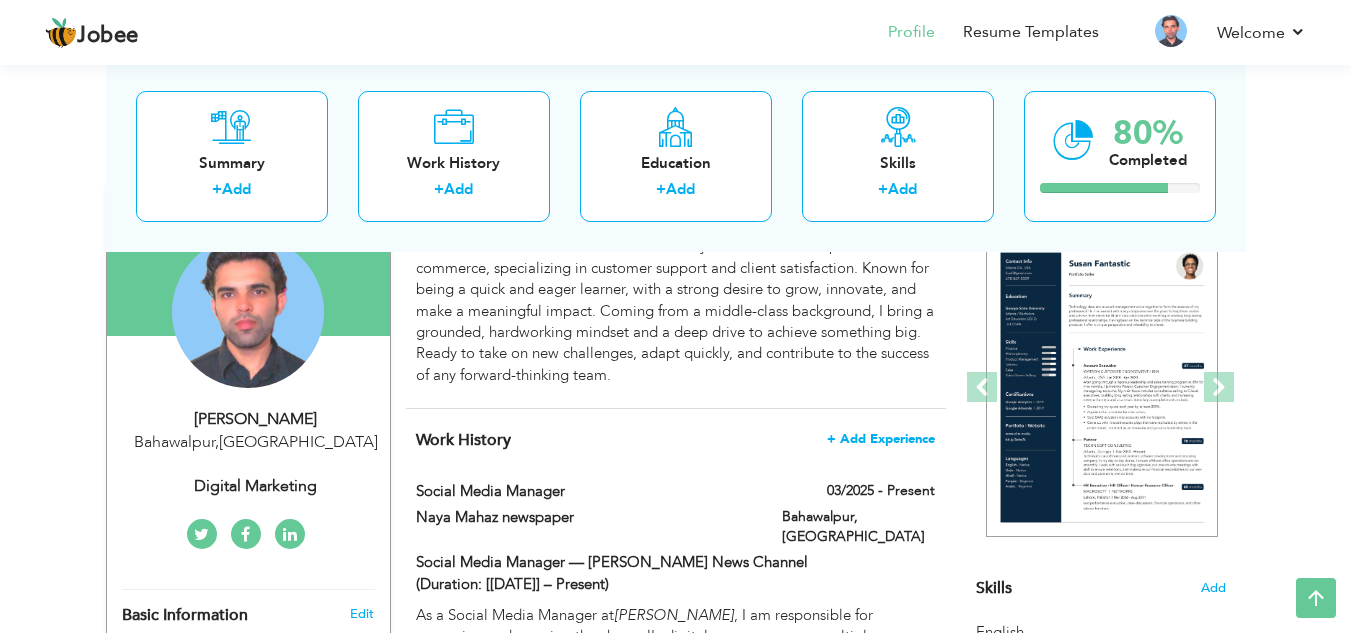 click on "+ Add Experience" at bounding box center (881, 439) 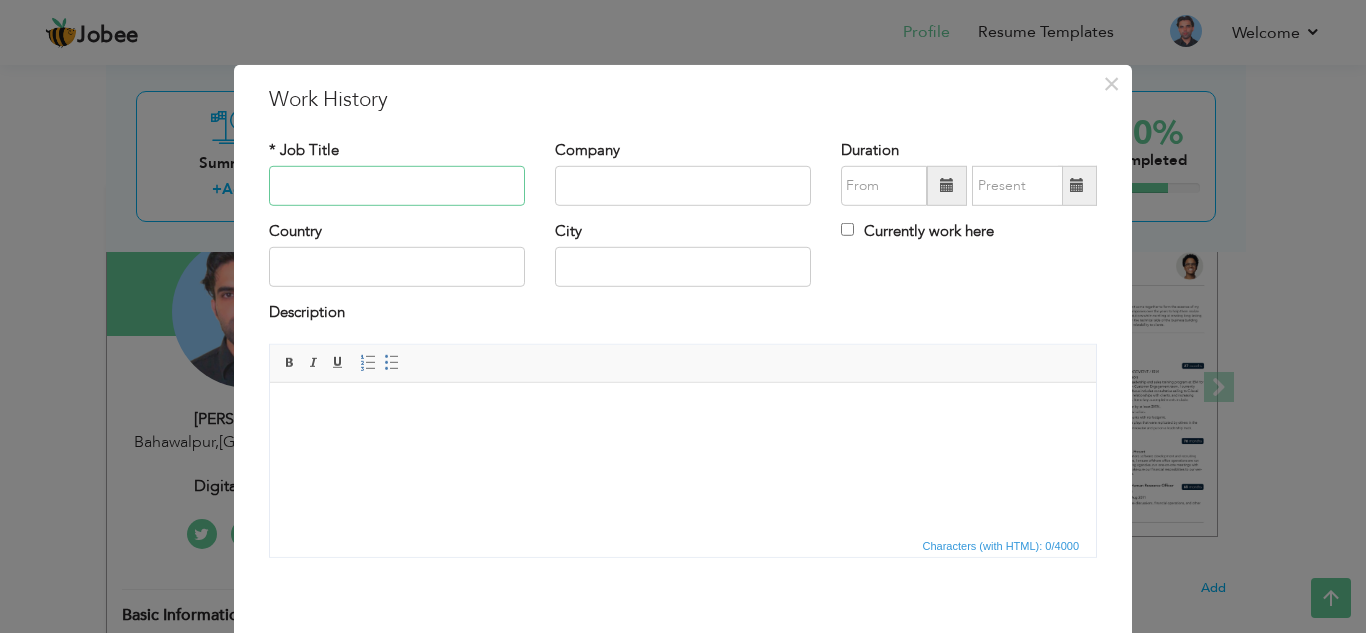click at bounding box center [397, 186] 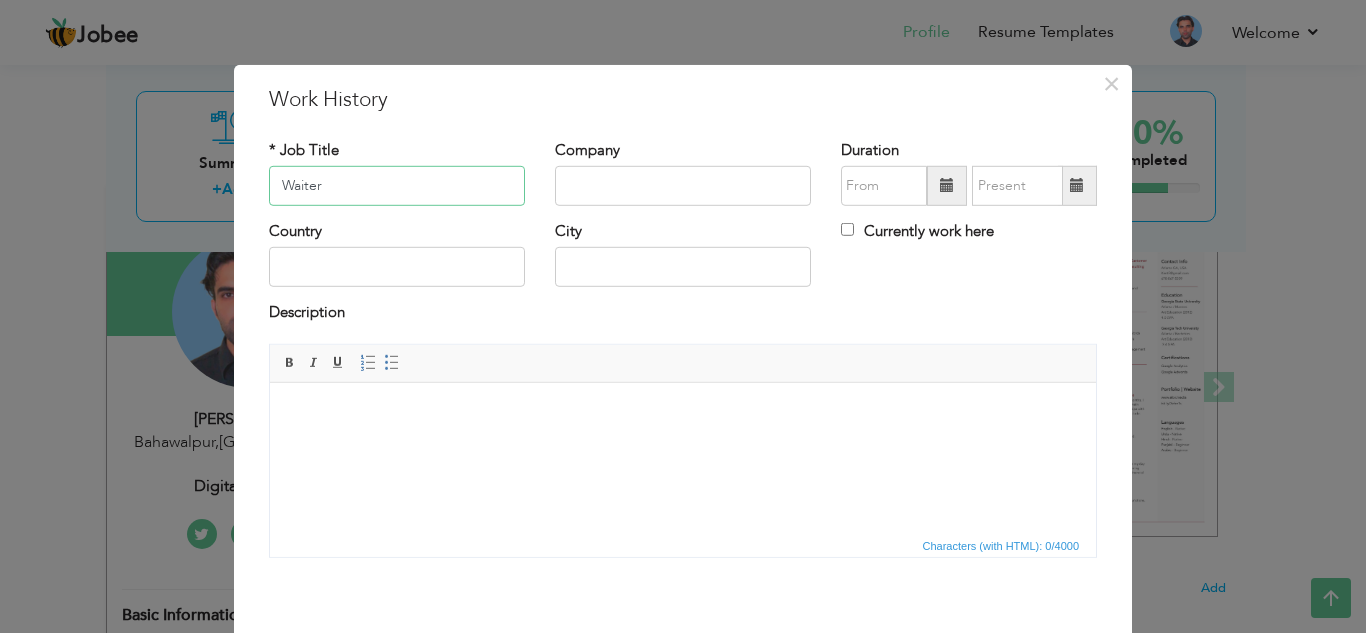 type on "Waiter" 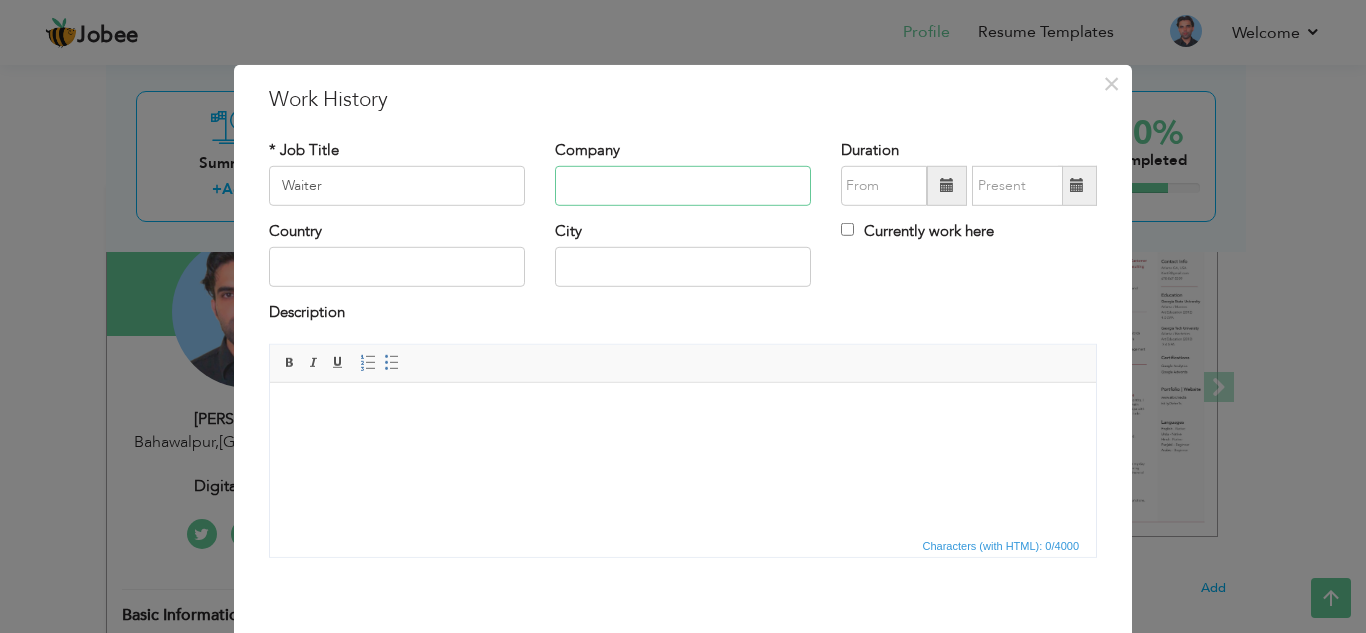 click at bounding box center [683, 186] 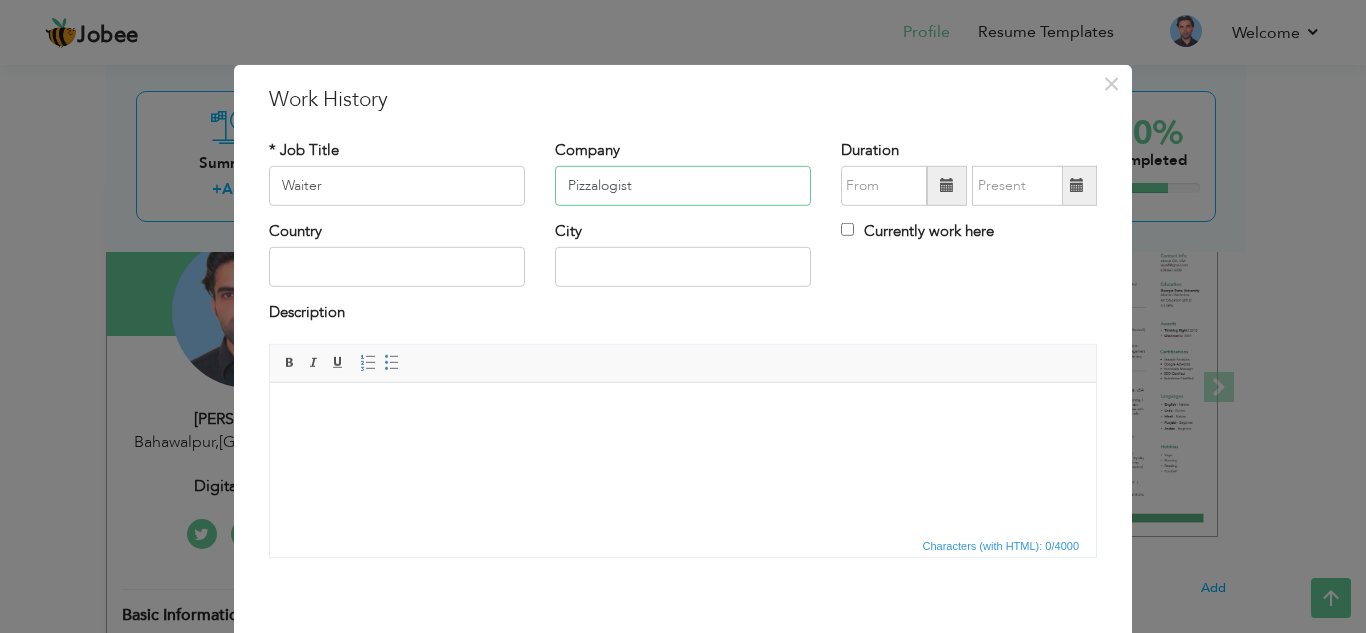 type on "Pizzalogist" 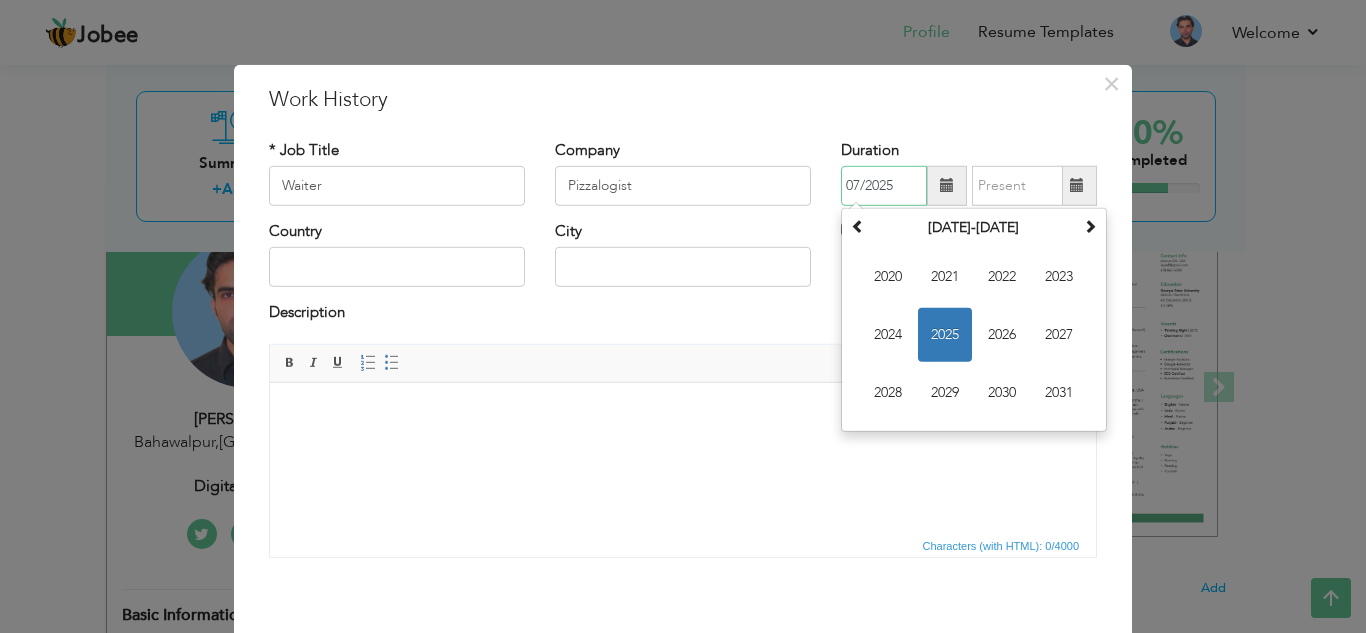 click on "07/2025" at bounding box center [884, 186] 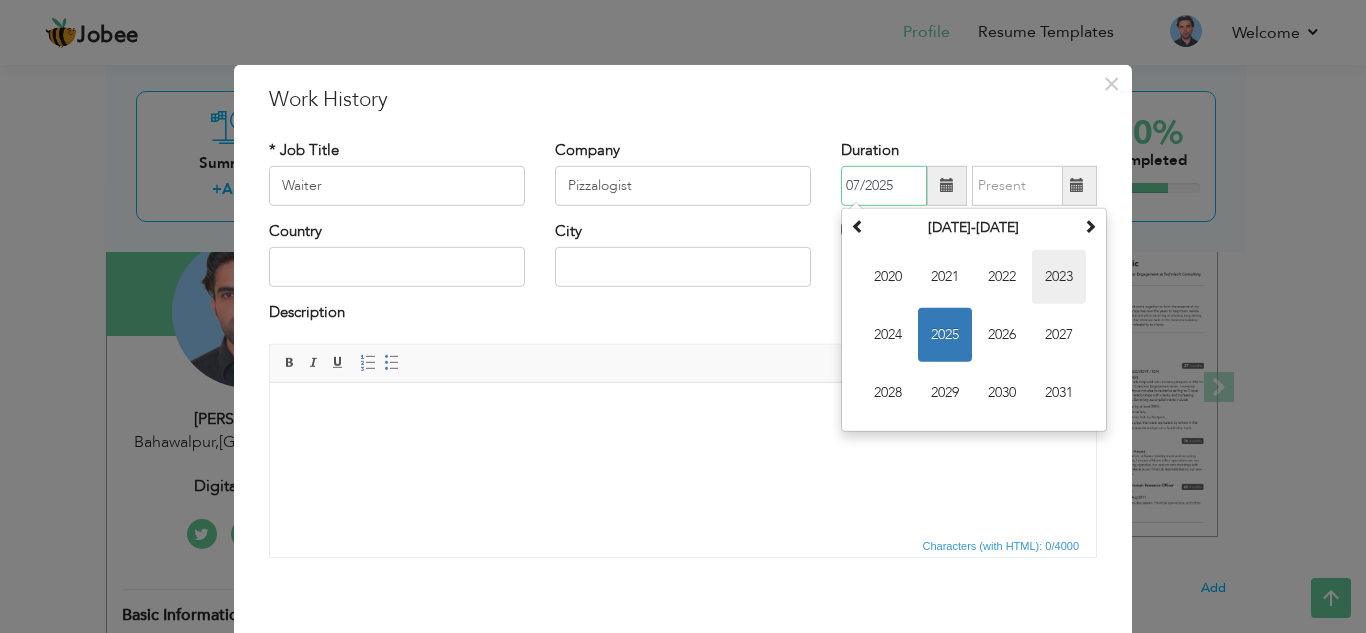 click on "2023" at bounding box center [1059, 277] 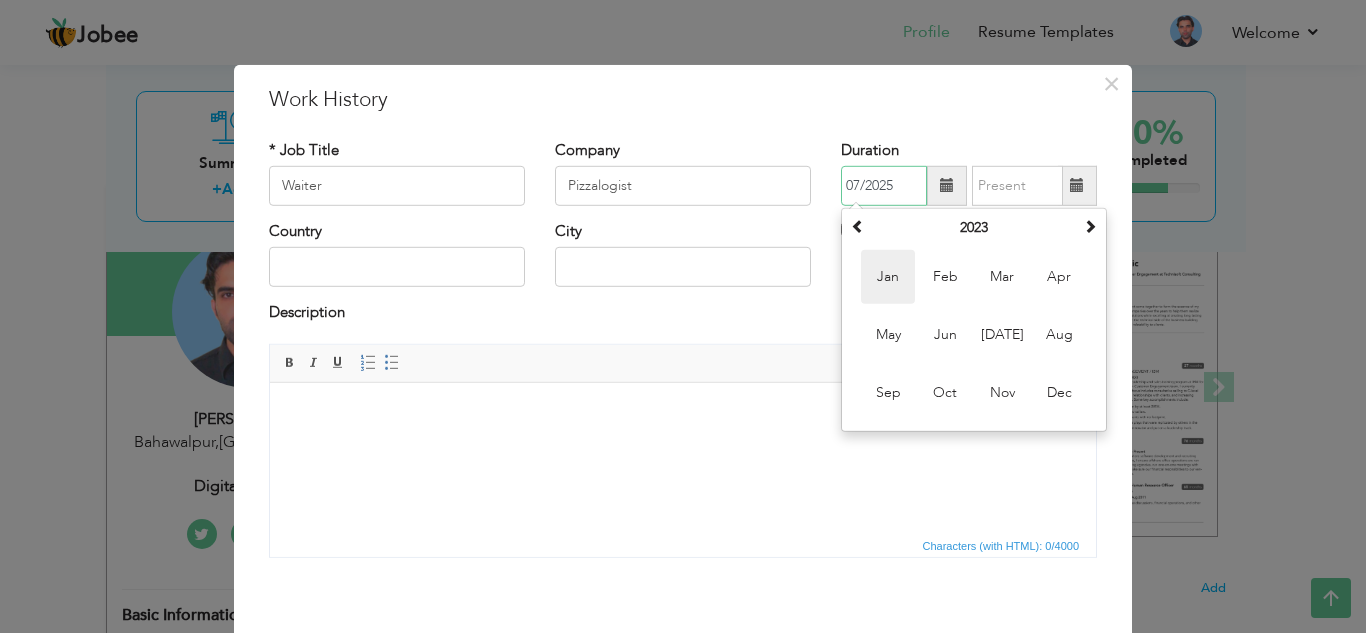 click on "Jan" at bounding box center (888, 277) 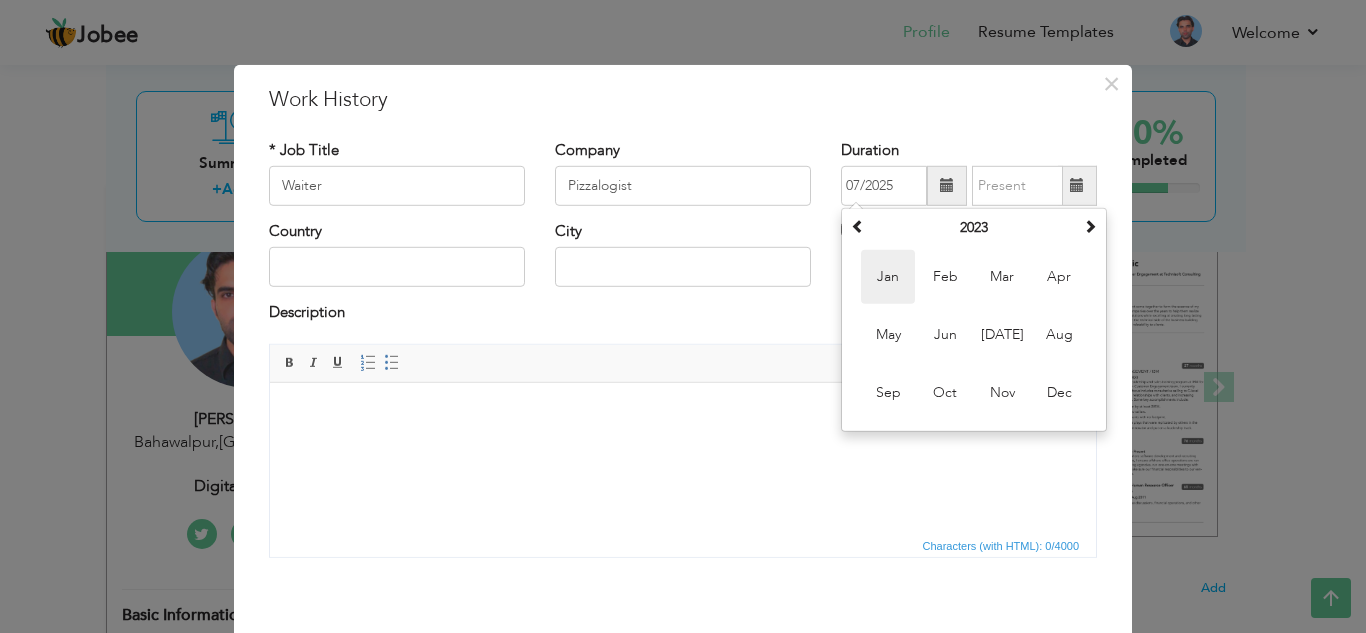 type on "01/2023" 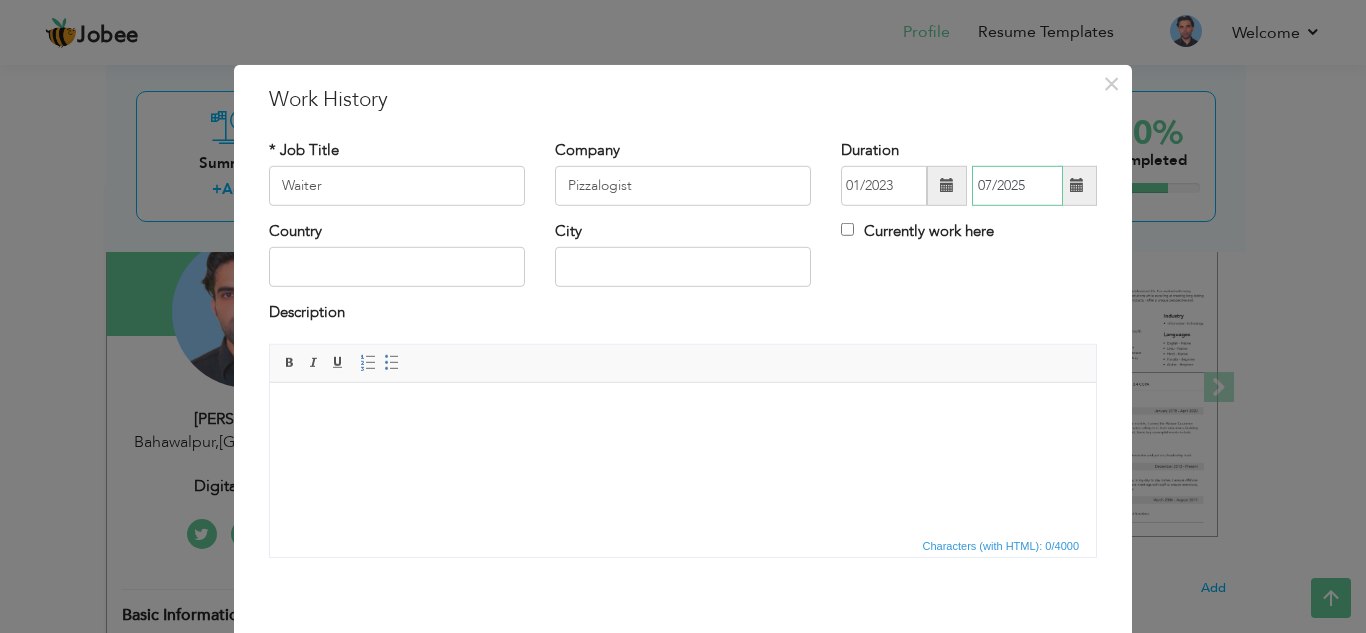 click on "07/2025" at bounding box center (1017, 186) 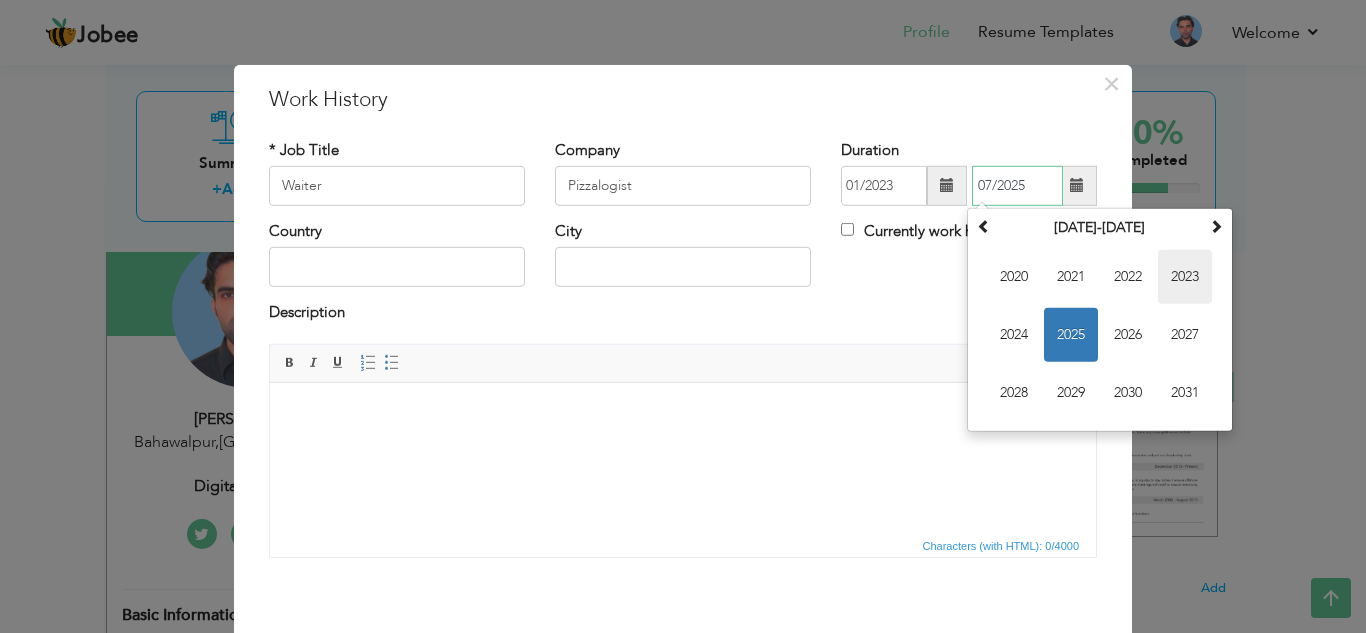 click on "2023" at bounding box center [1185, 277] 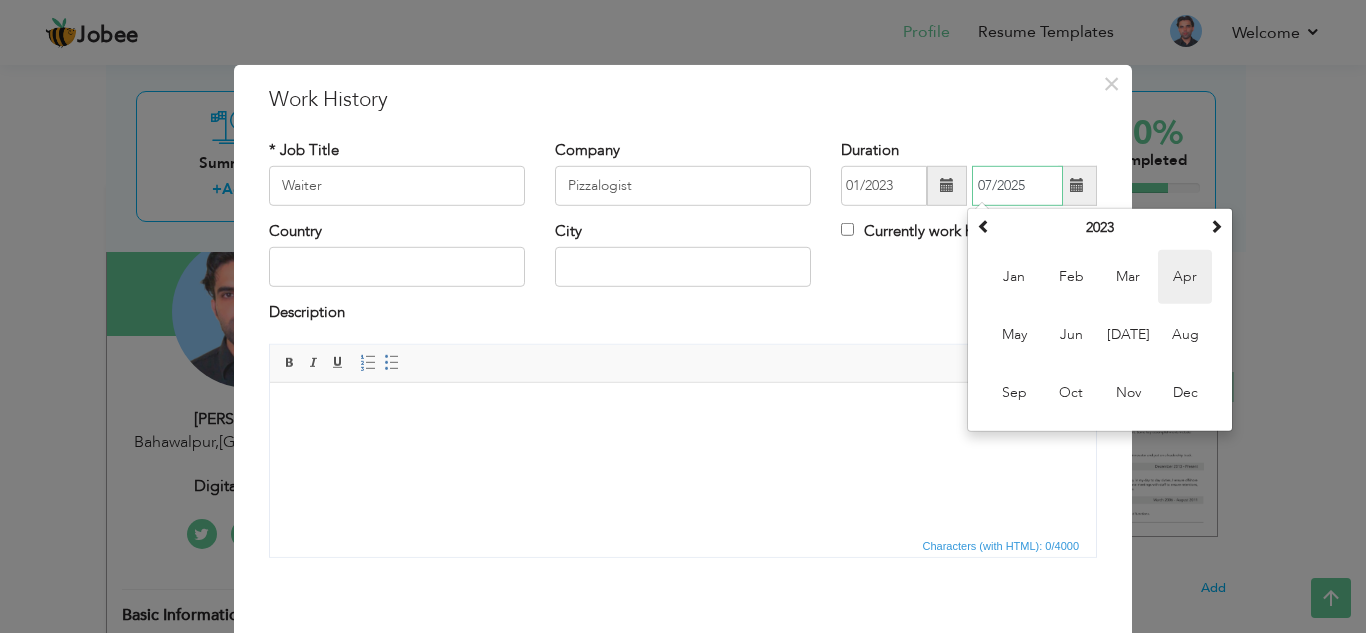 click on "Apr" at bounding box center [1185, 277] 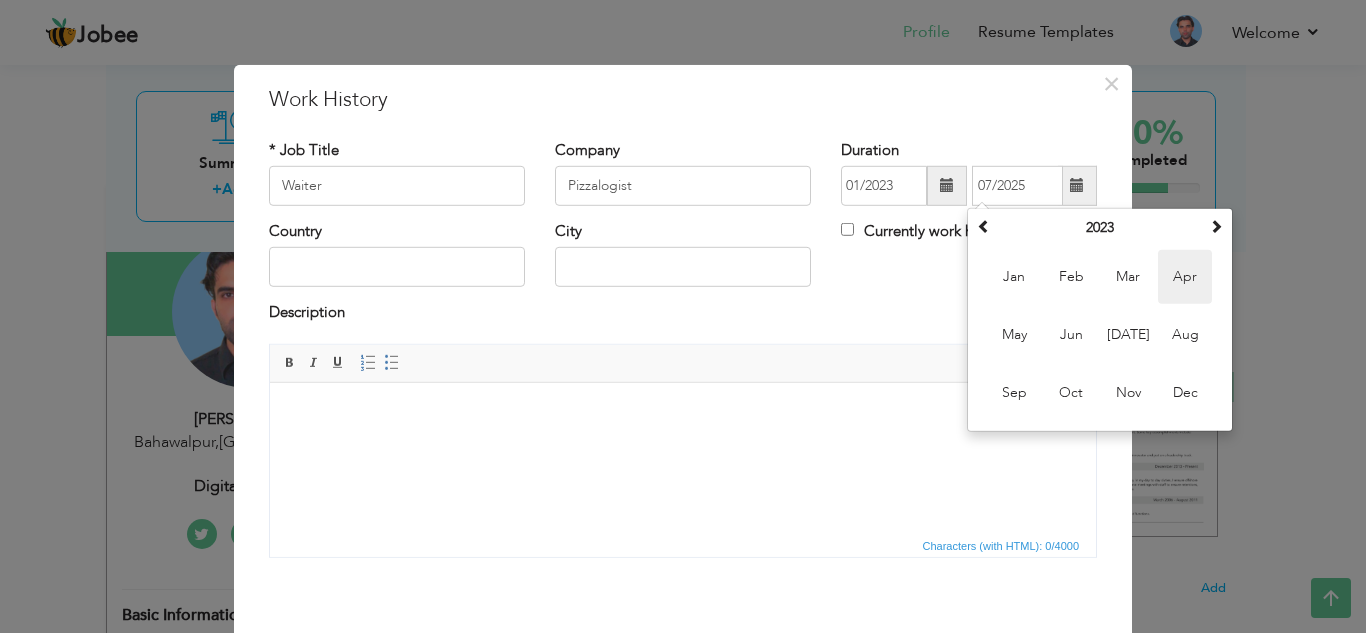type on "04/2023" 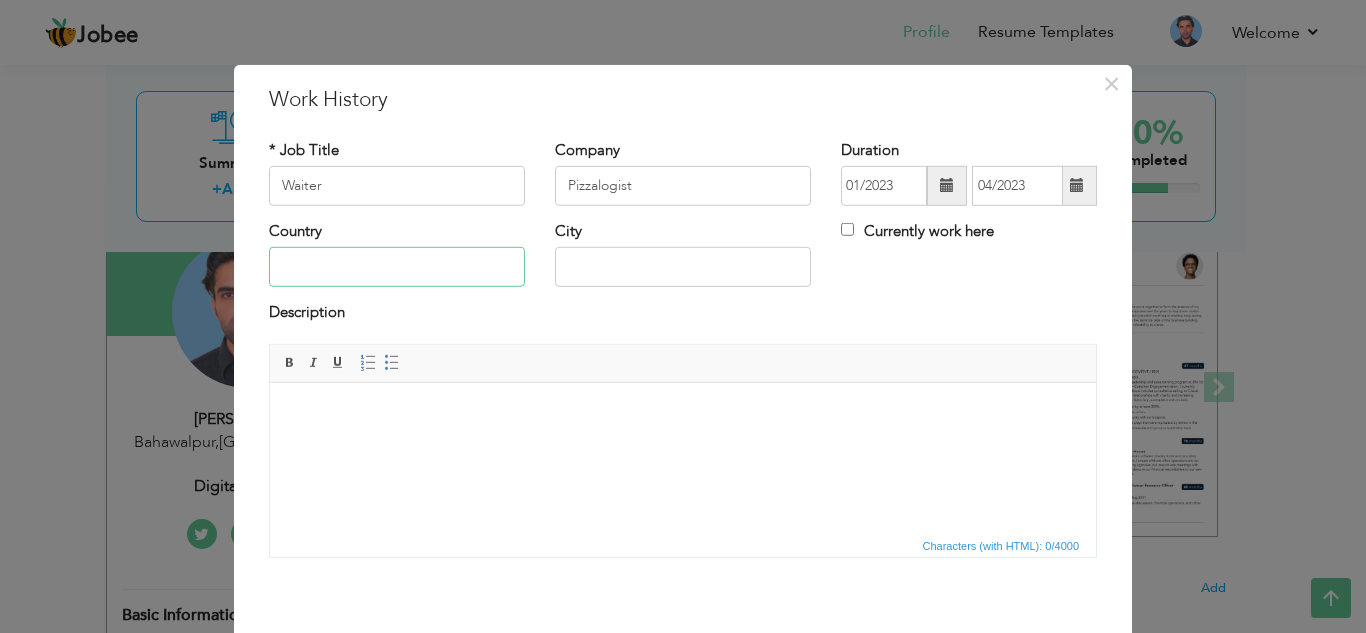 click at bounding box center [397, 267] 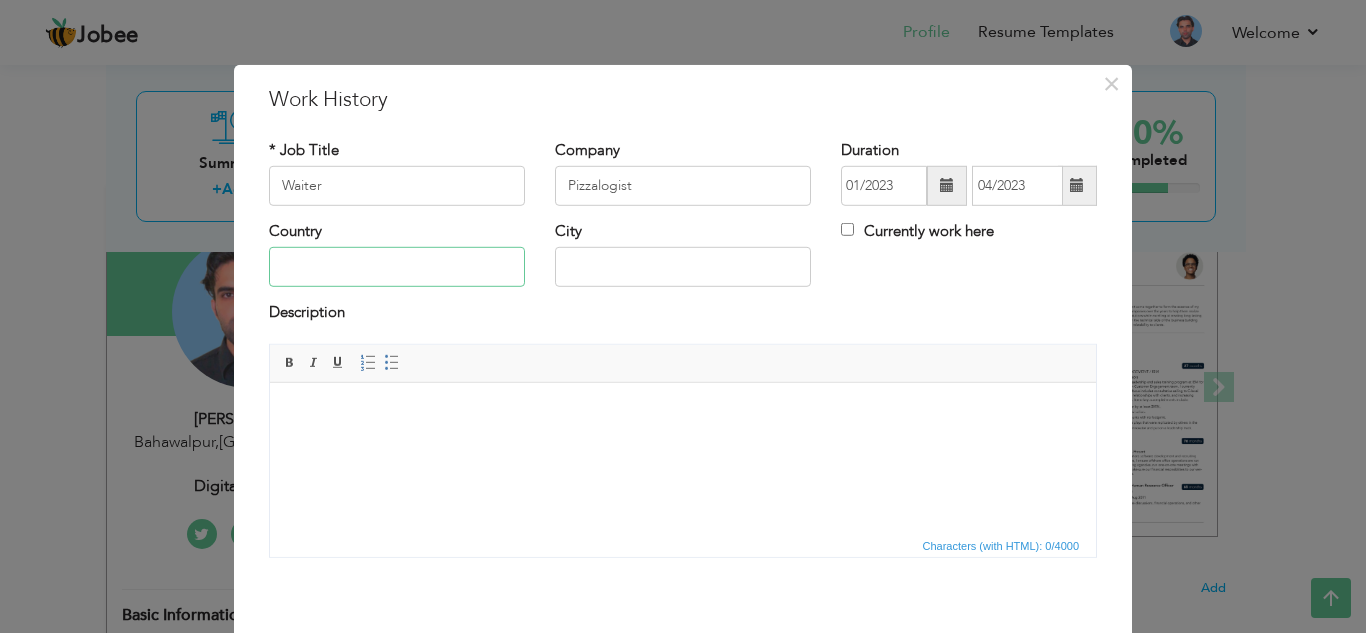 type on "[GEOGRAPHIC_DATA]" 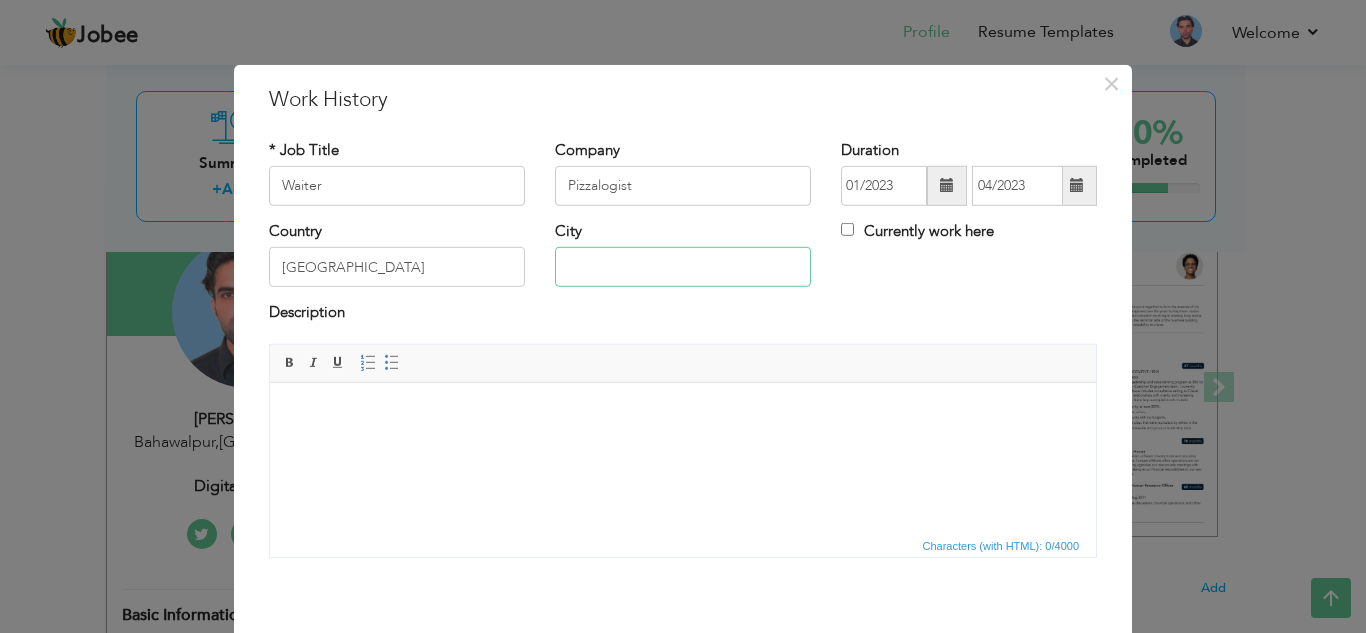 type on "Bahawalpur" 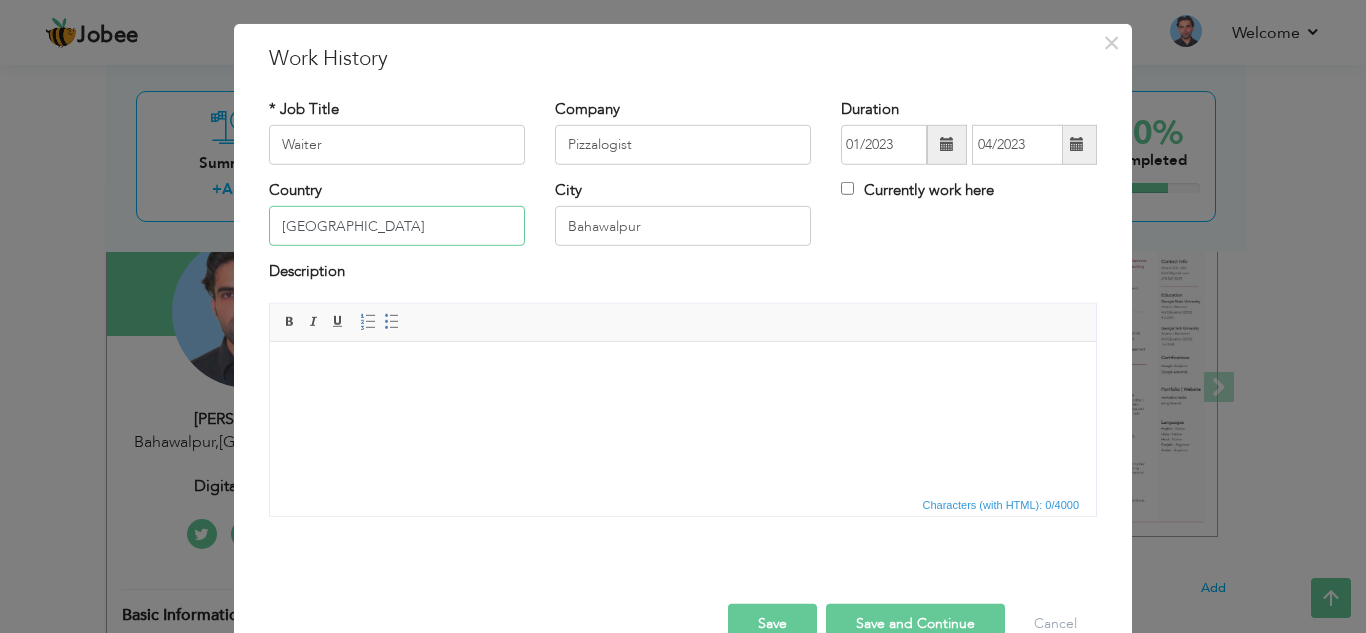 scroll, scrollTop: 87, scrollLeft: 0, axis: vertical 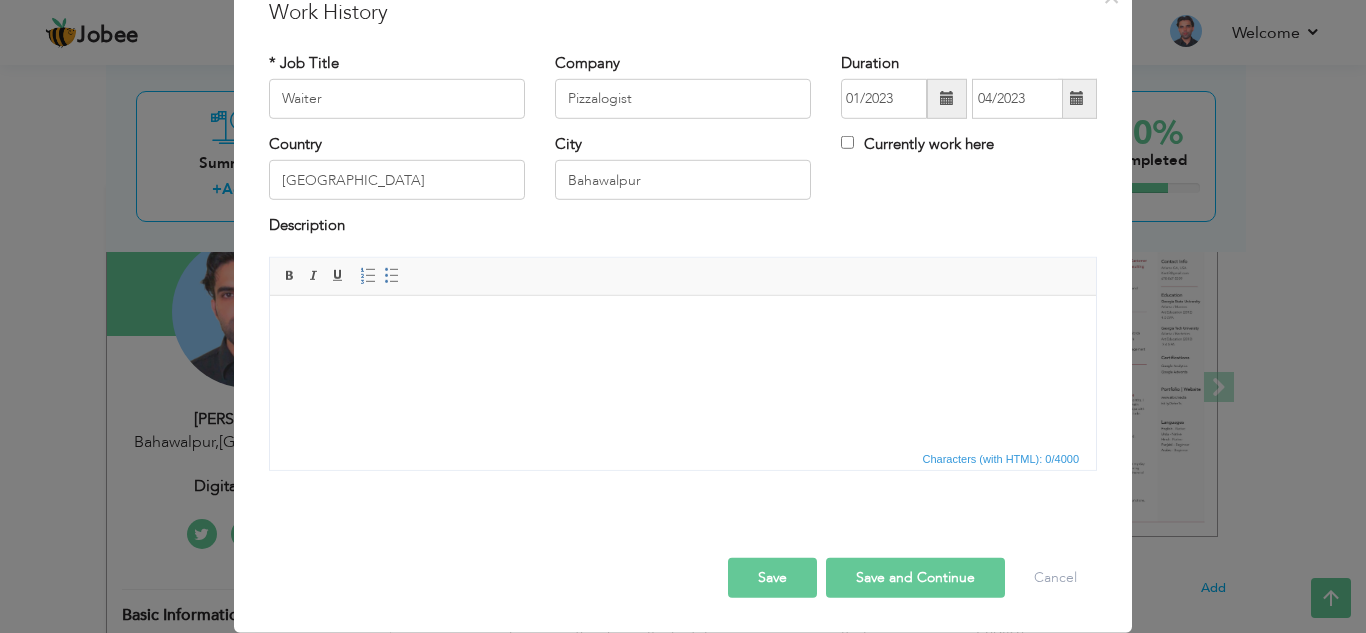 click at bounding box center [683, 325] 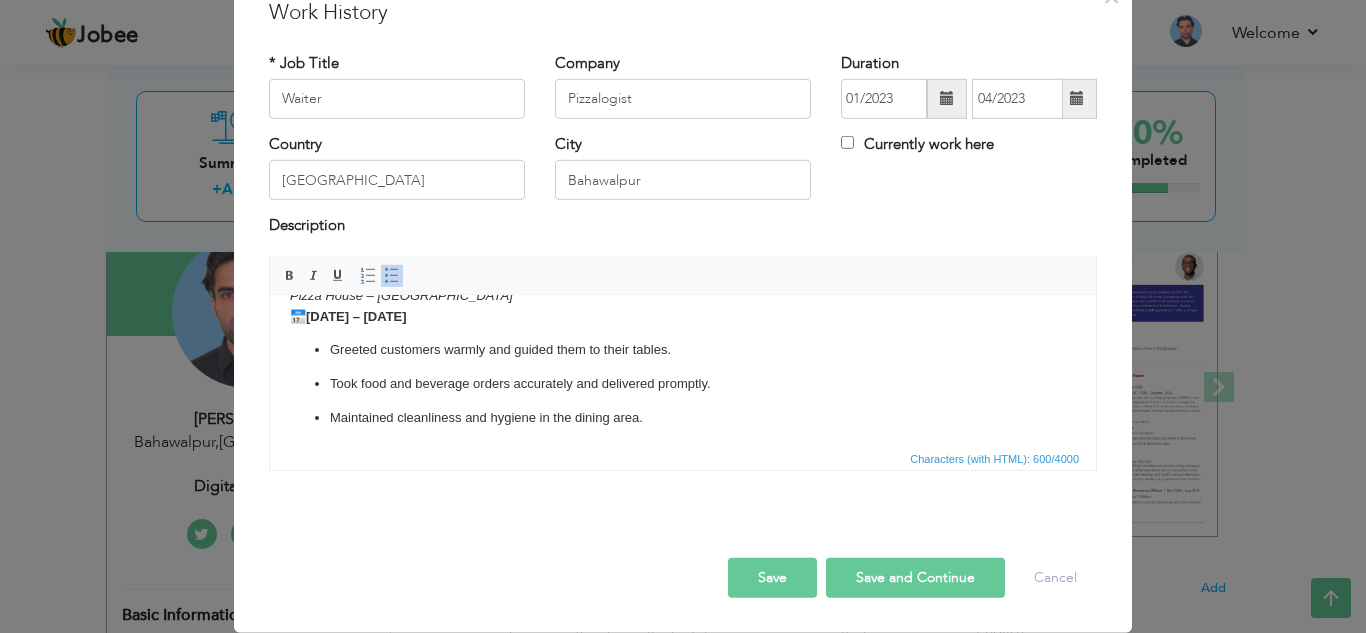 scroll, scrollTop: 0, scrollLeft: 0, axis: both 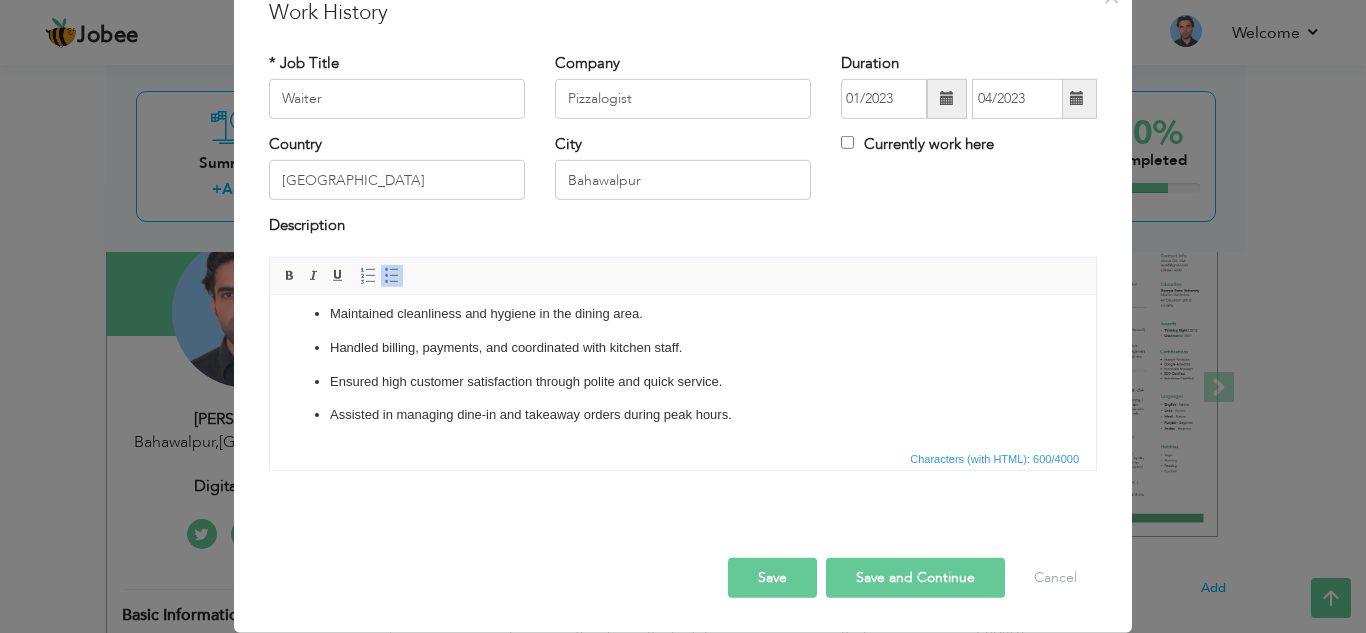 click on "Save and Continue" at bounding box center (915, 578) 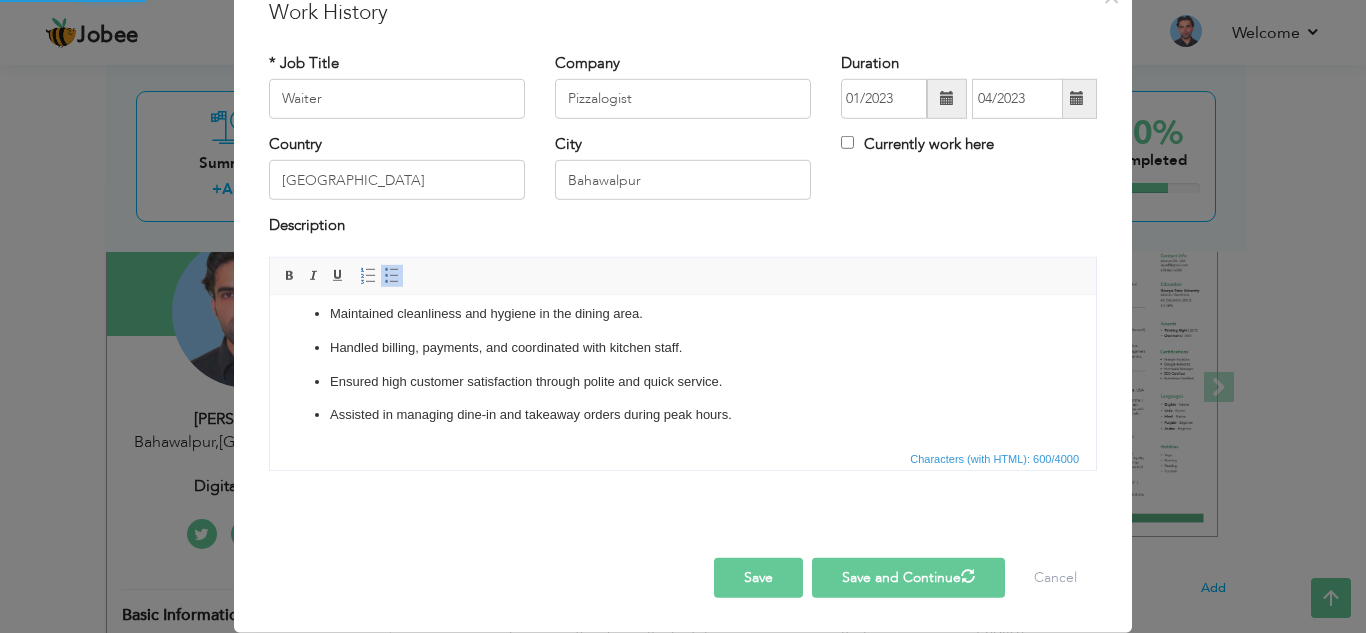 type 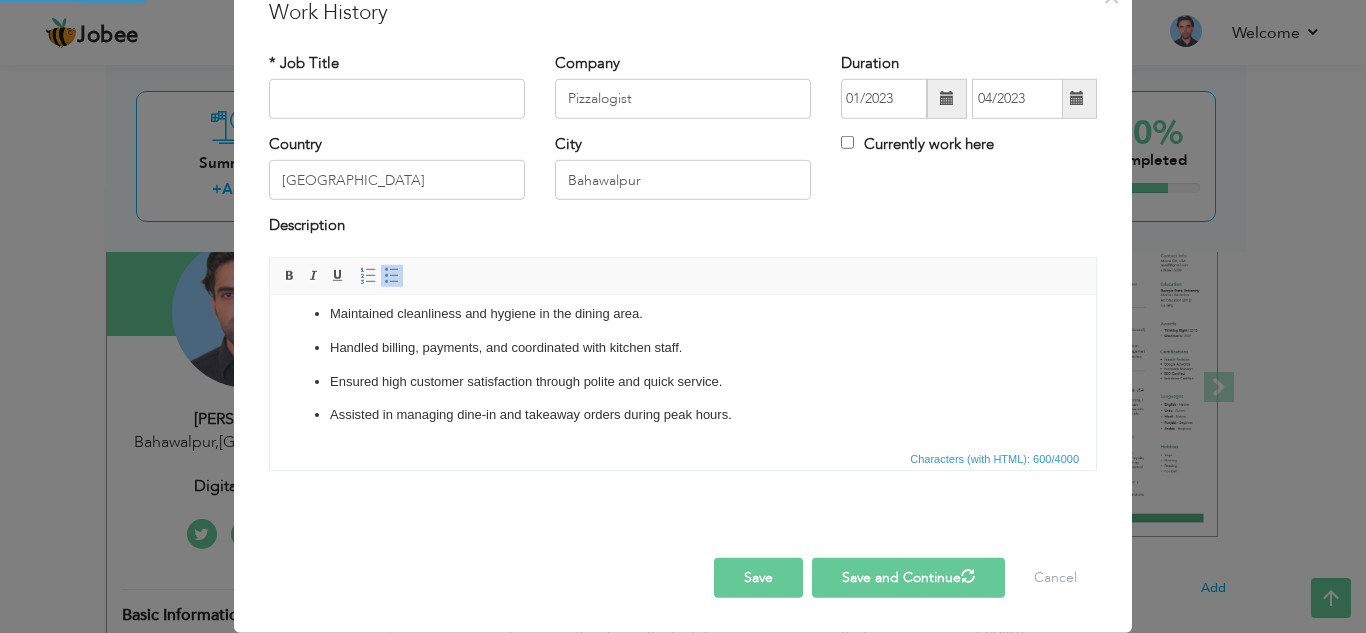 type 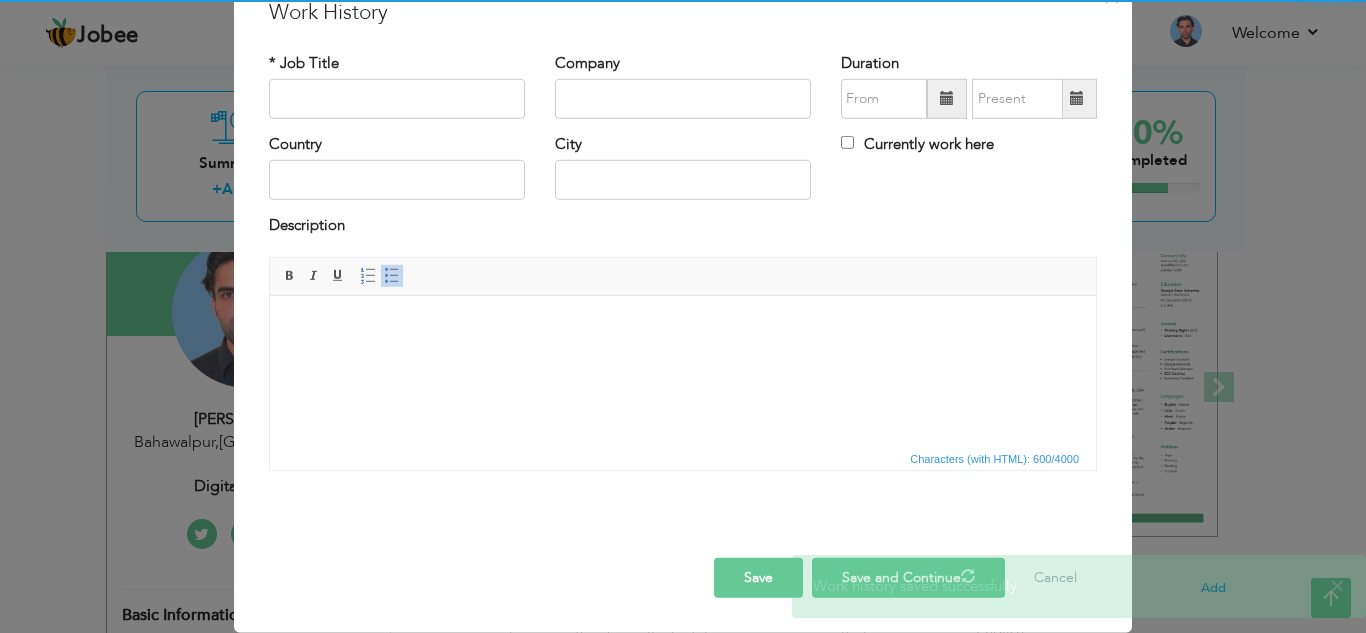 scroll, scrollTop: 0, scrollLeft: 0, axis: both 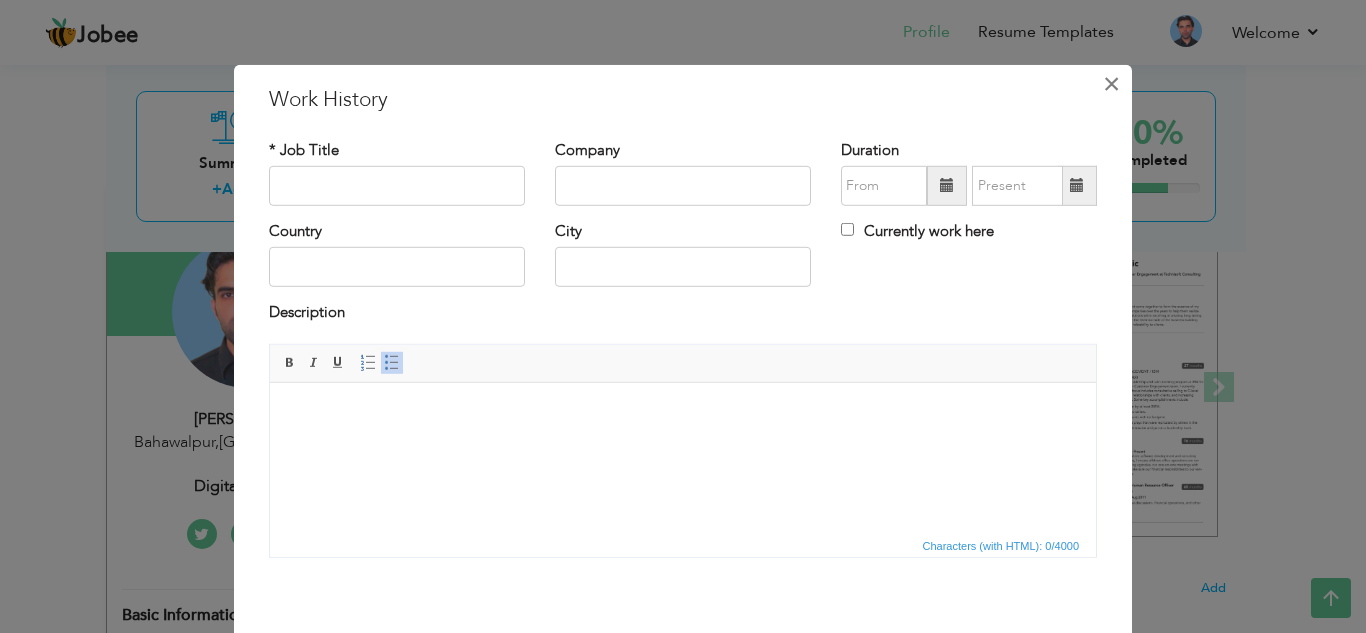 click on "×" at bounding box center [1111, 83] 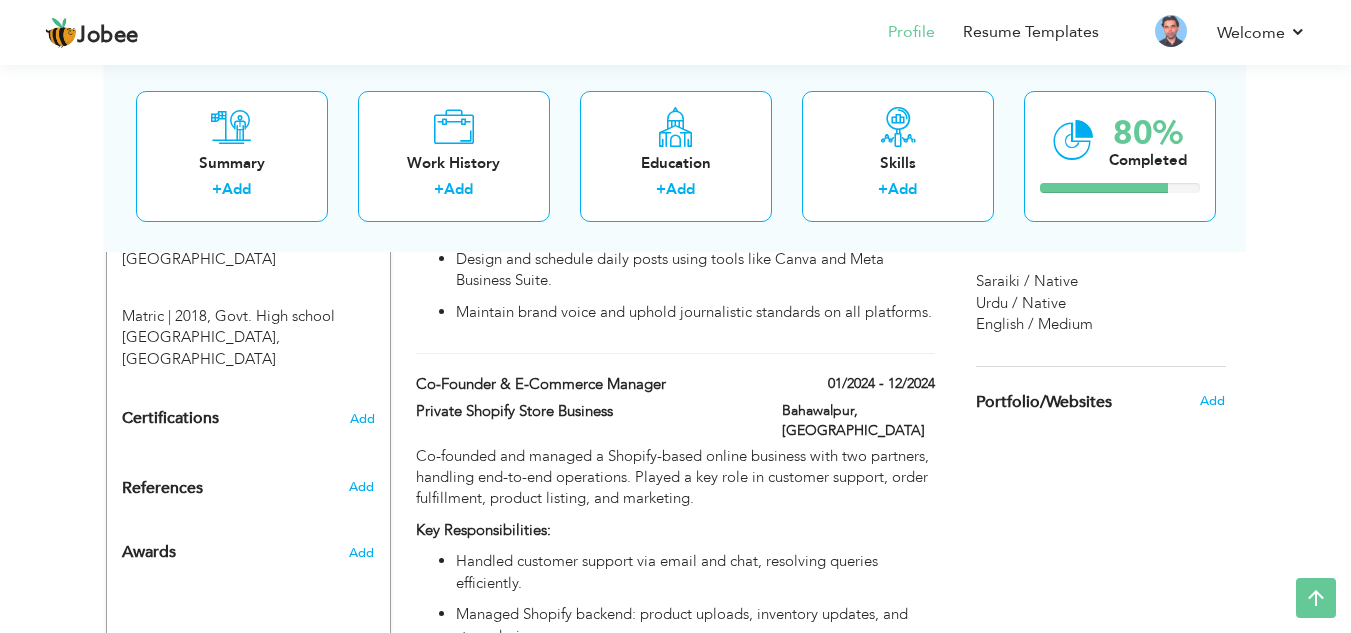 scroll, scrollTop: 902, scrollLeft: 0, axis: vertical 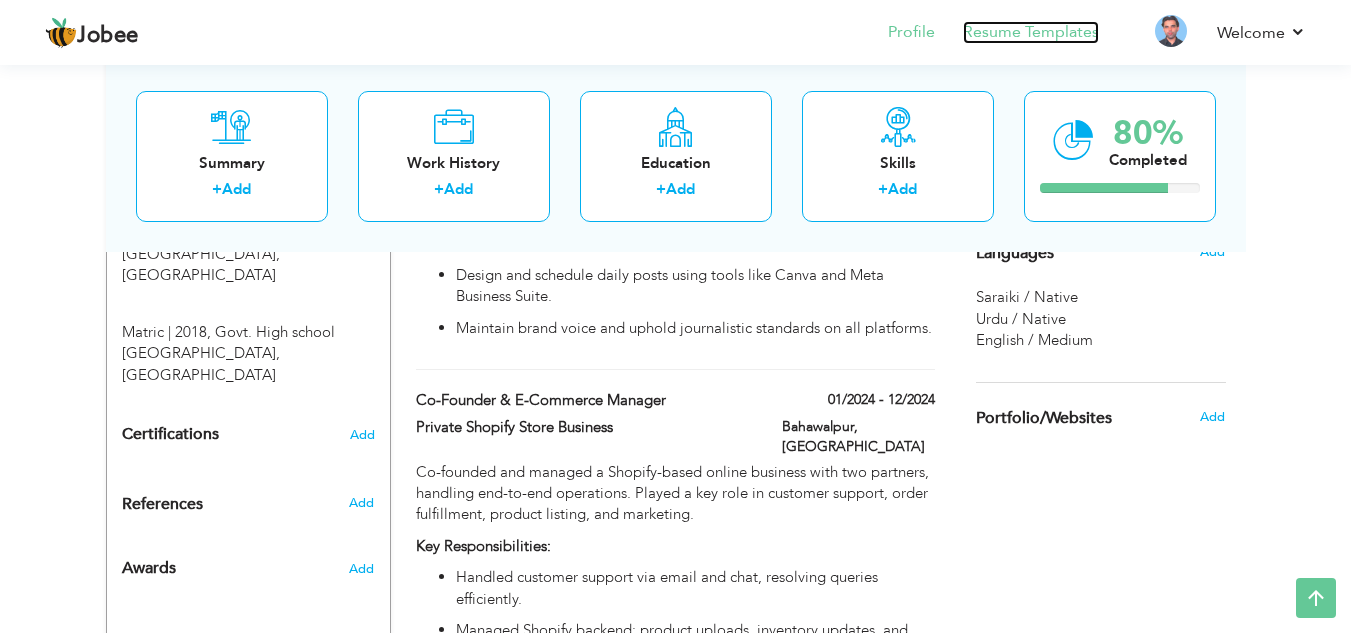 click on "Resume Templates" at bounding box center [1031, 32] 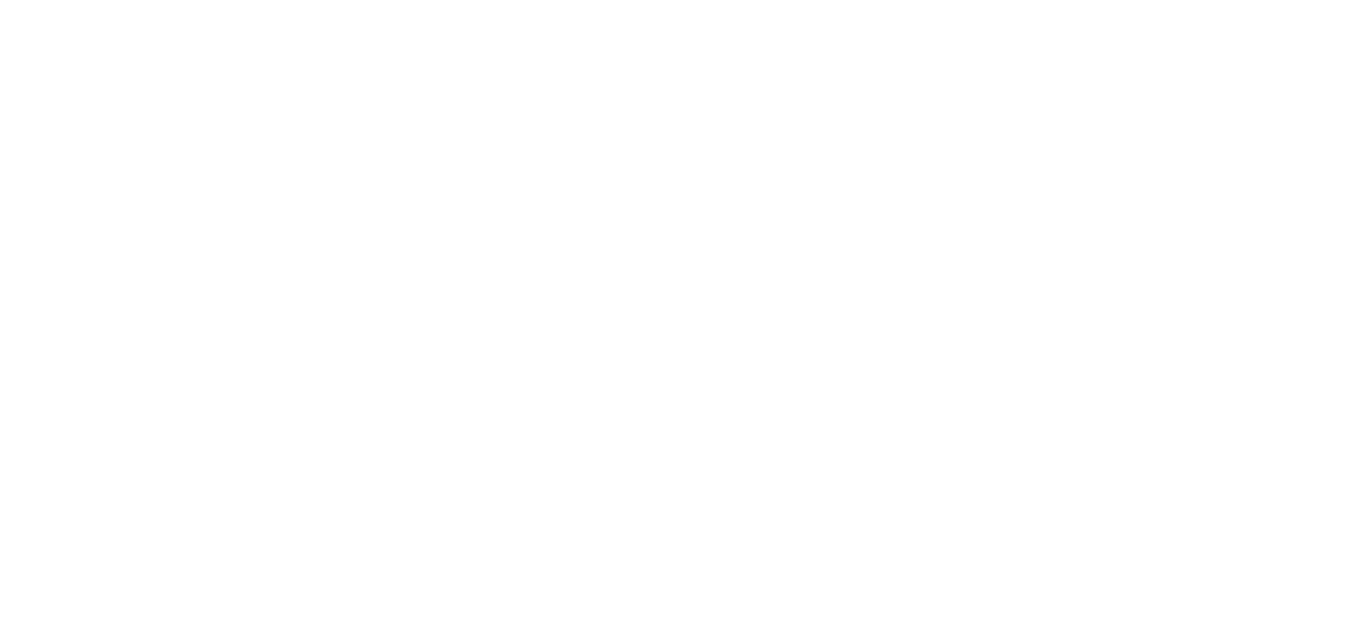 scroll, scrollTop: 0, scrollLeft: 0, axis: both 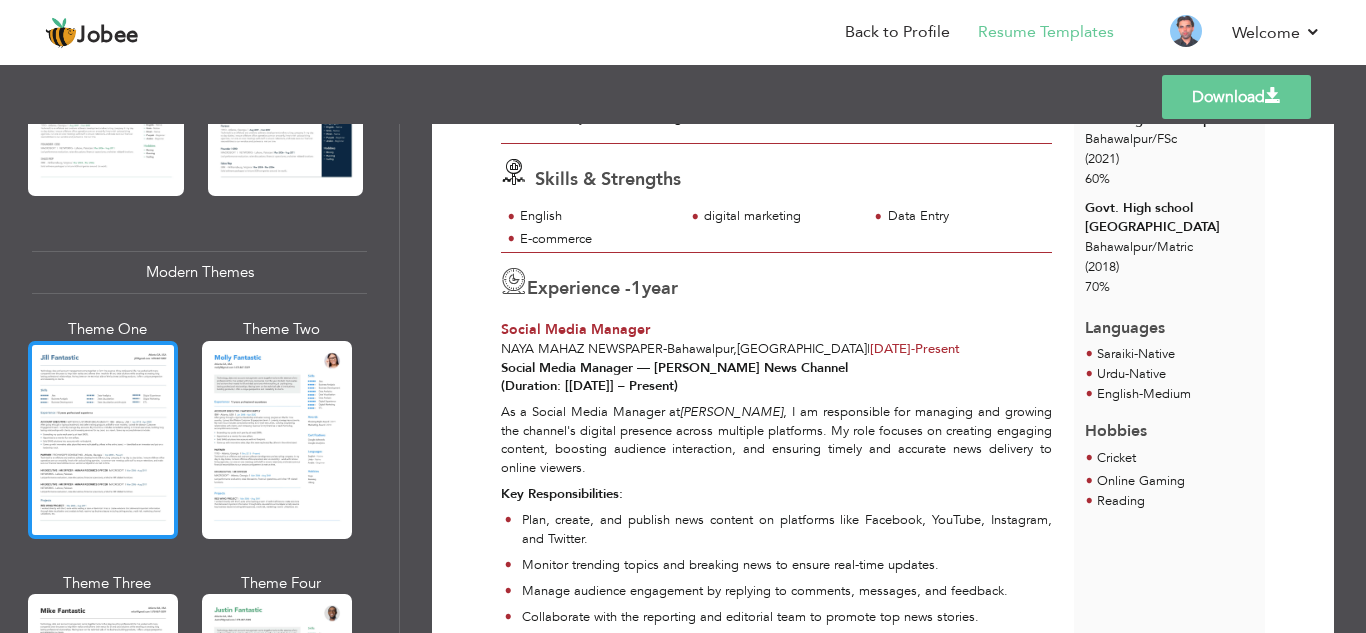 click at bounding box center [103, 440] 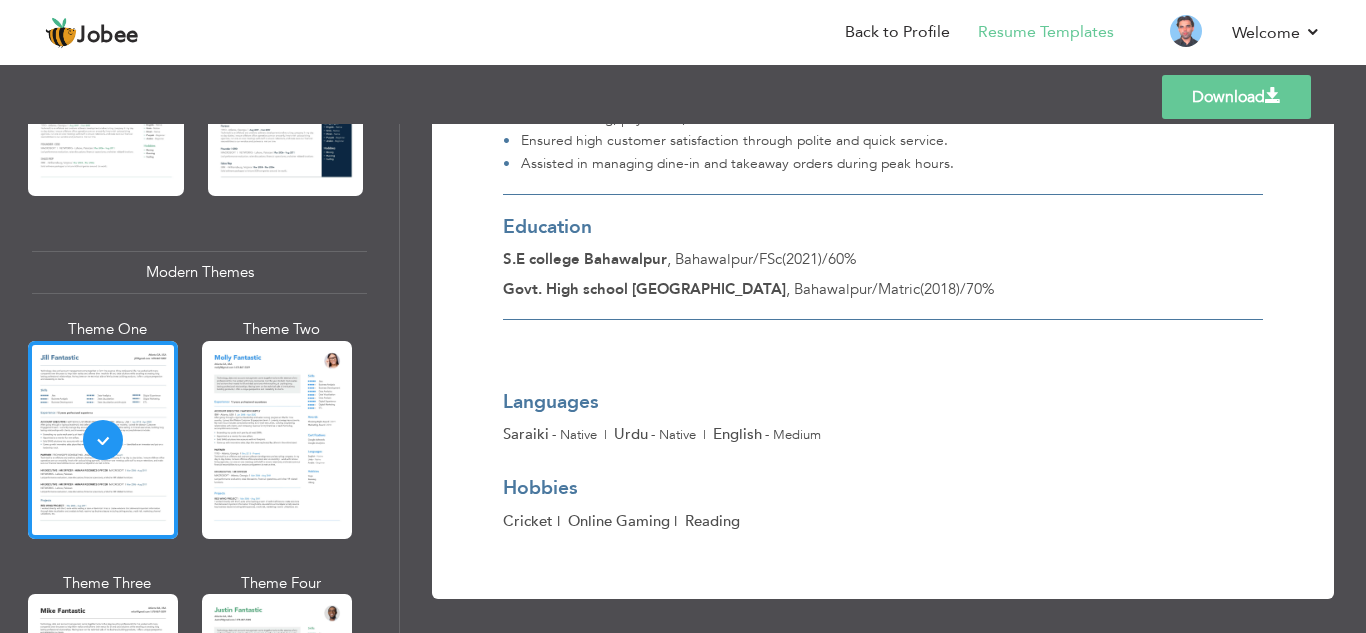 scroll, scrollTop: 1324, scrollLeft: 0, axis: vertical 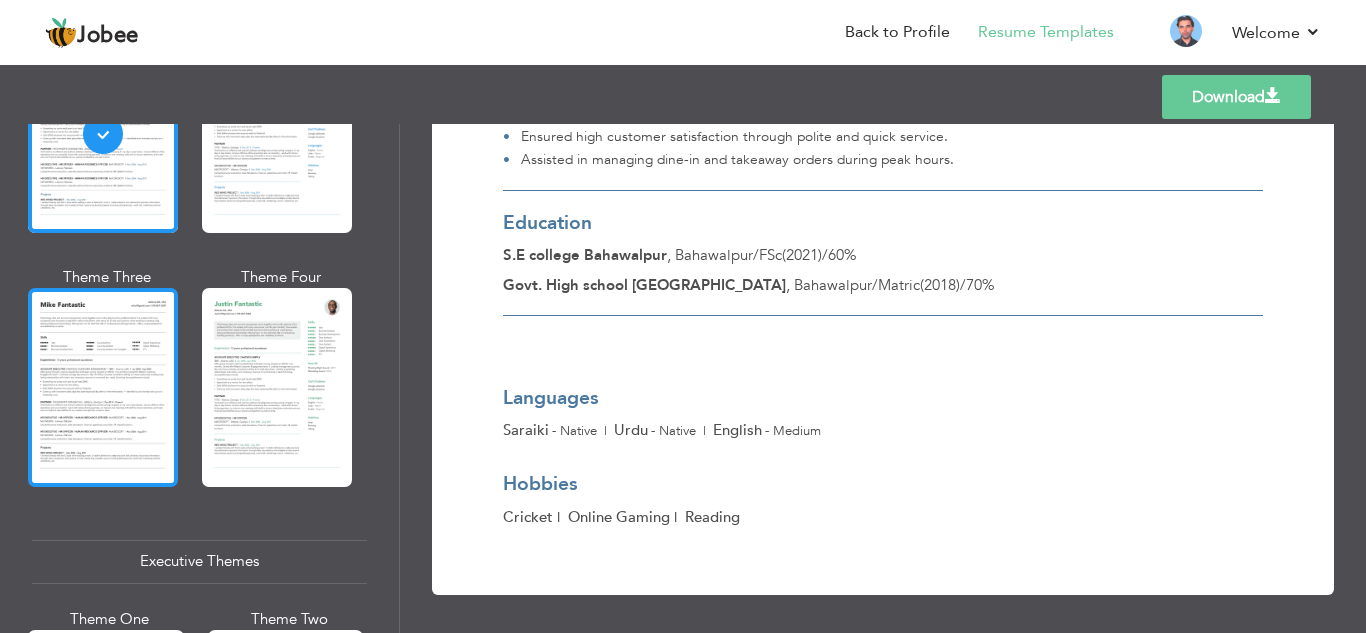 click at bounding box center (103, 387) 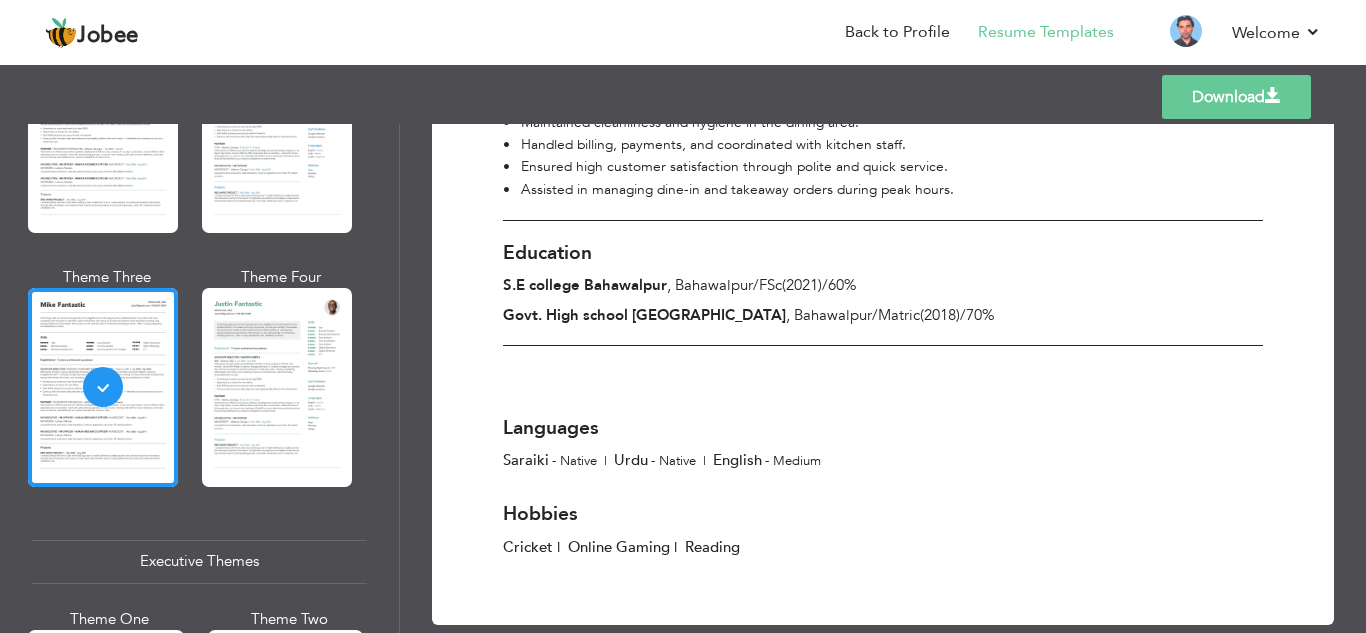 scroll, scrollTop: 1324, scrollLeft: 0, axis: vertical 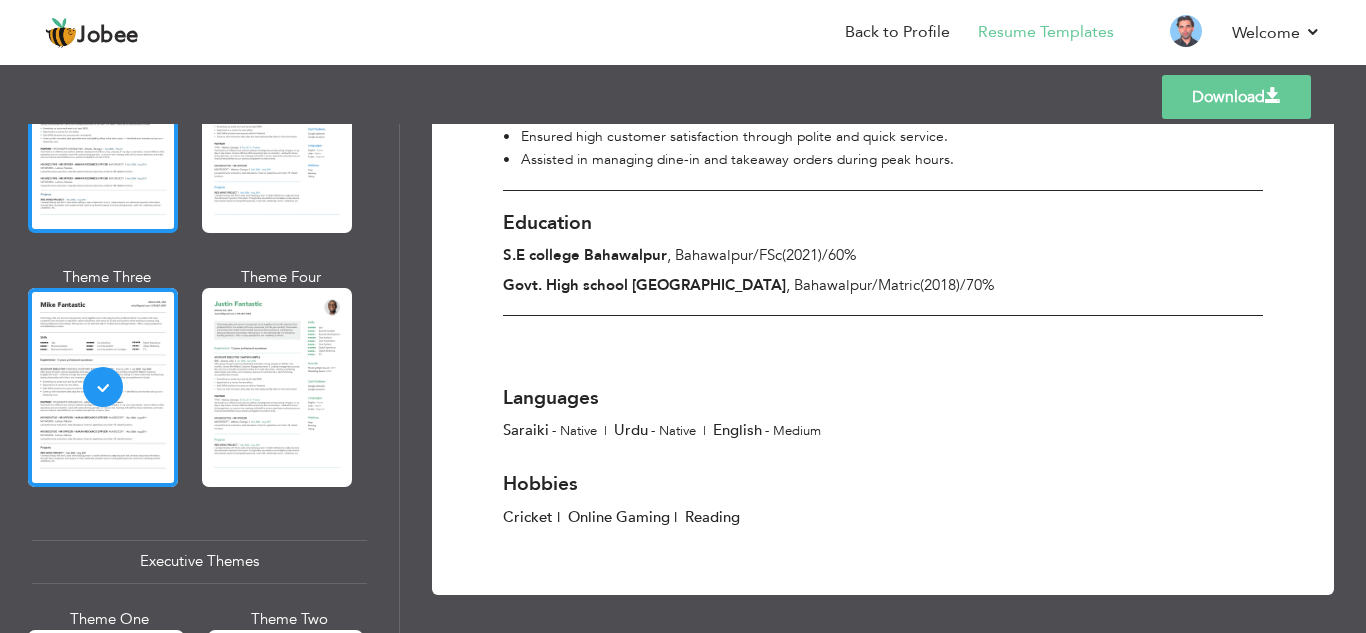 click at bounding box center [103, 134] 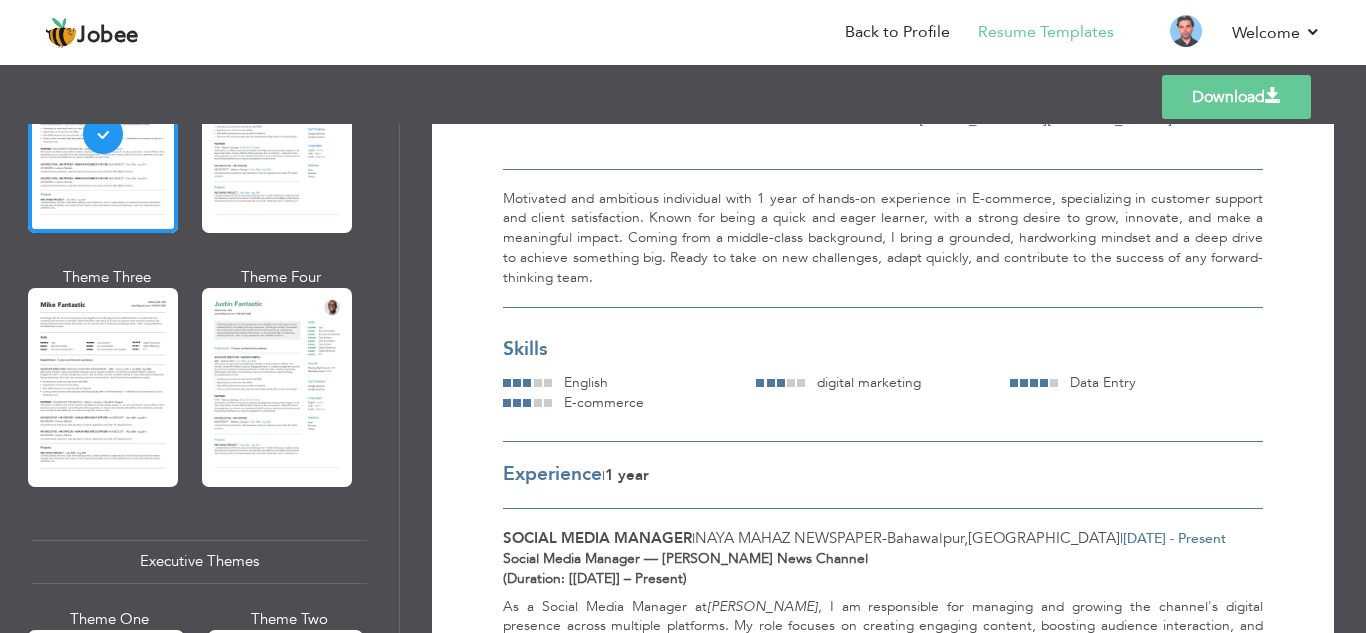 scroll, scrollTop: 122, scrollLeft: 0, axis: vertical 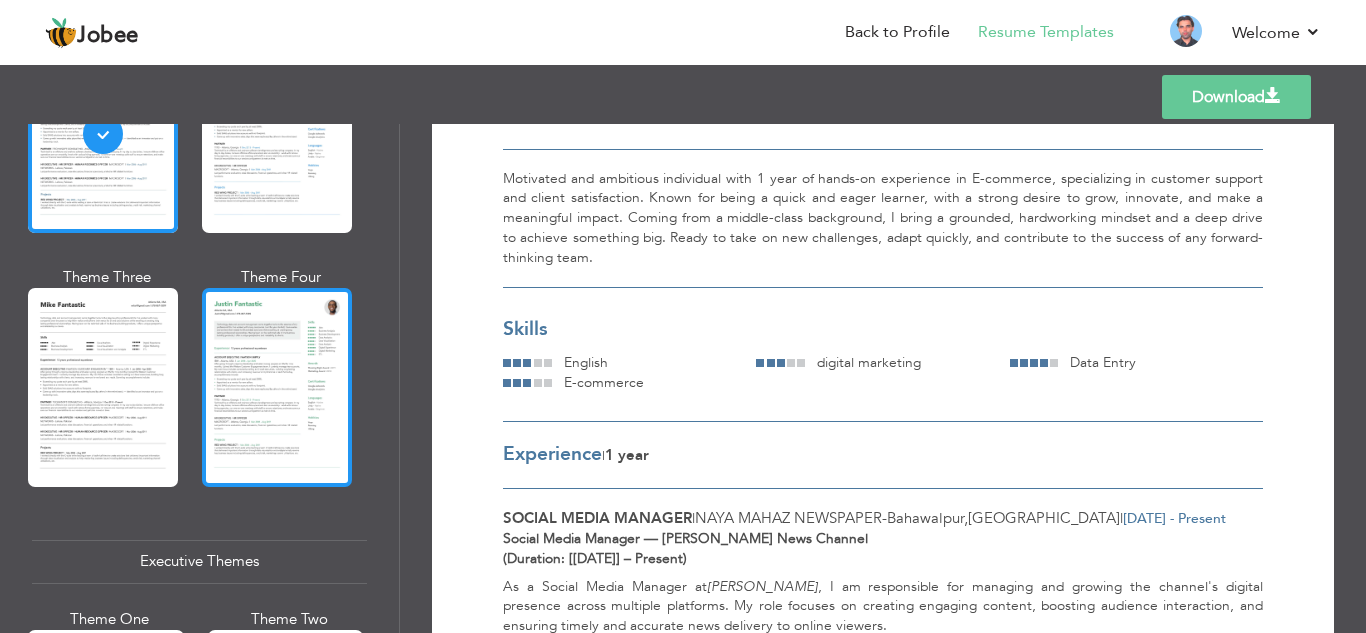 click at bounding box center (277, 387) 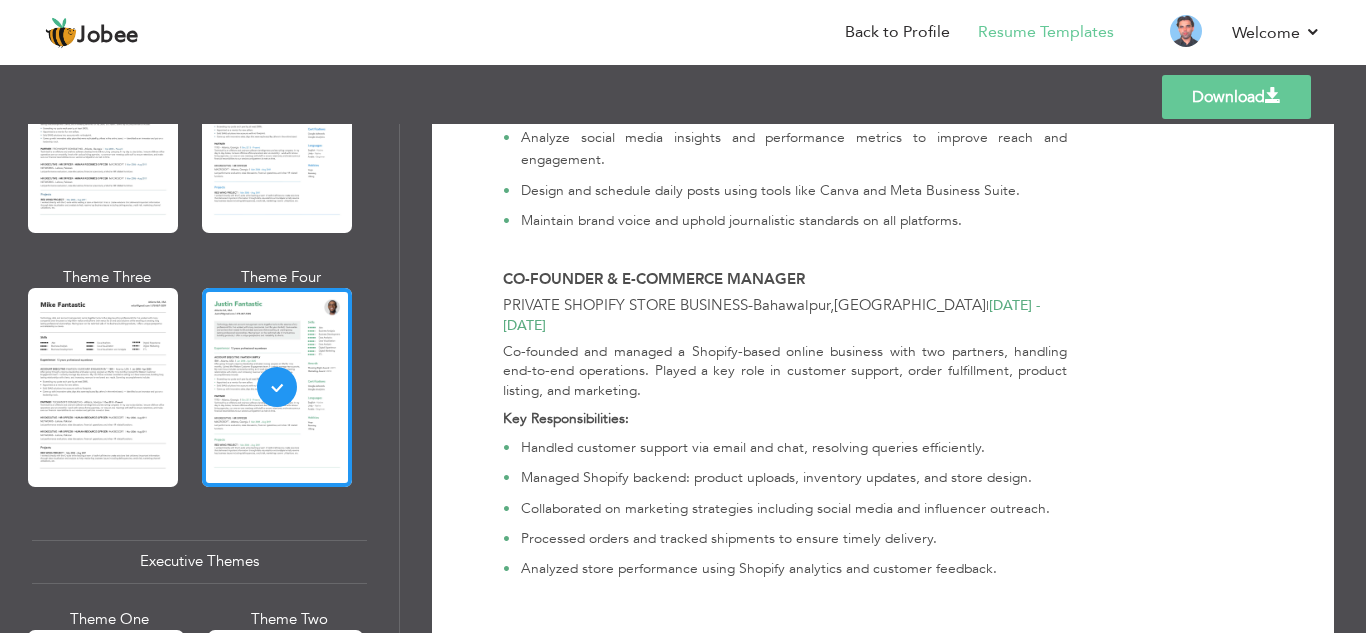 scroll, scrollTop: 724, scrollLeft: 0, axis: vertical 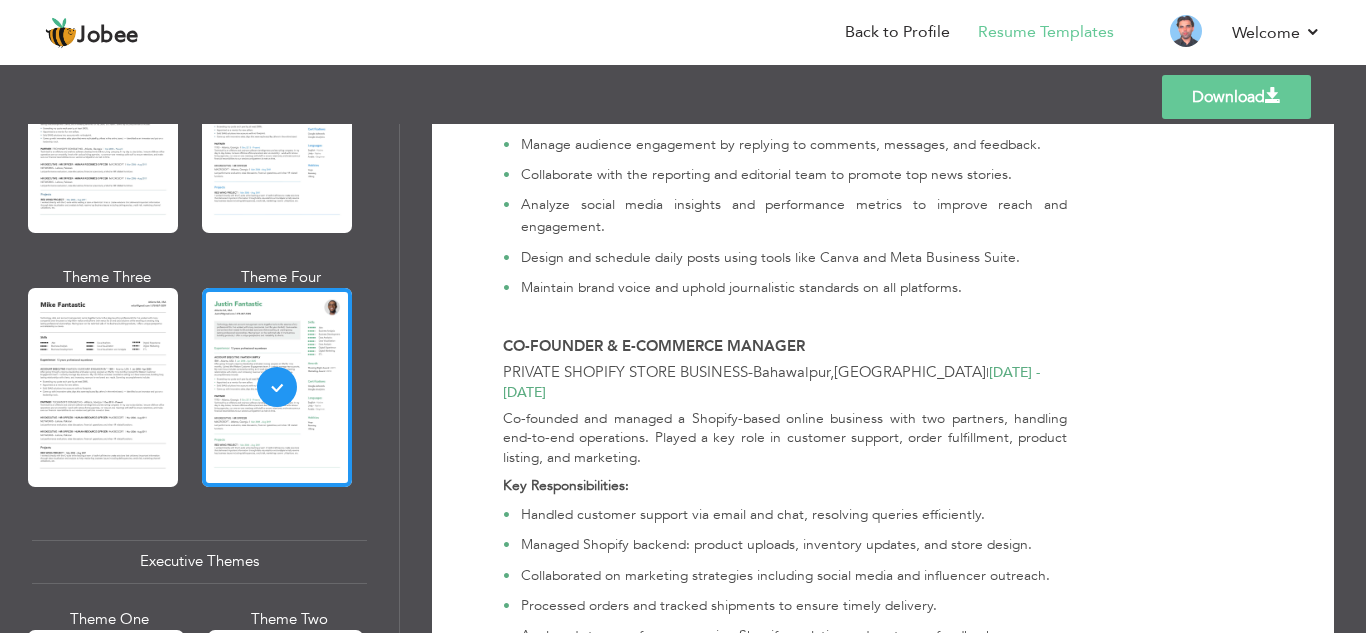click on "Download" at bounding box center (1236, 97) 